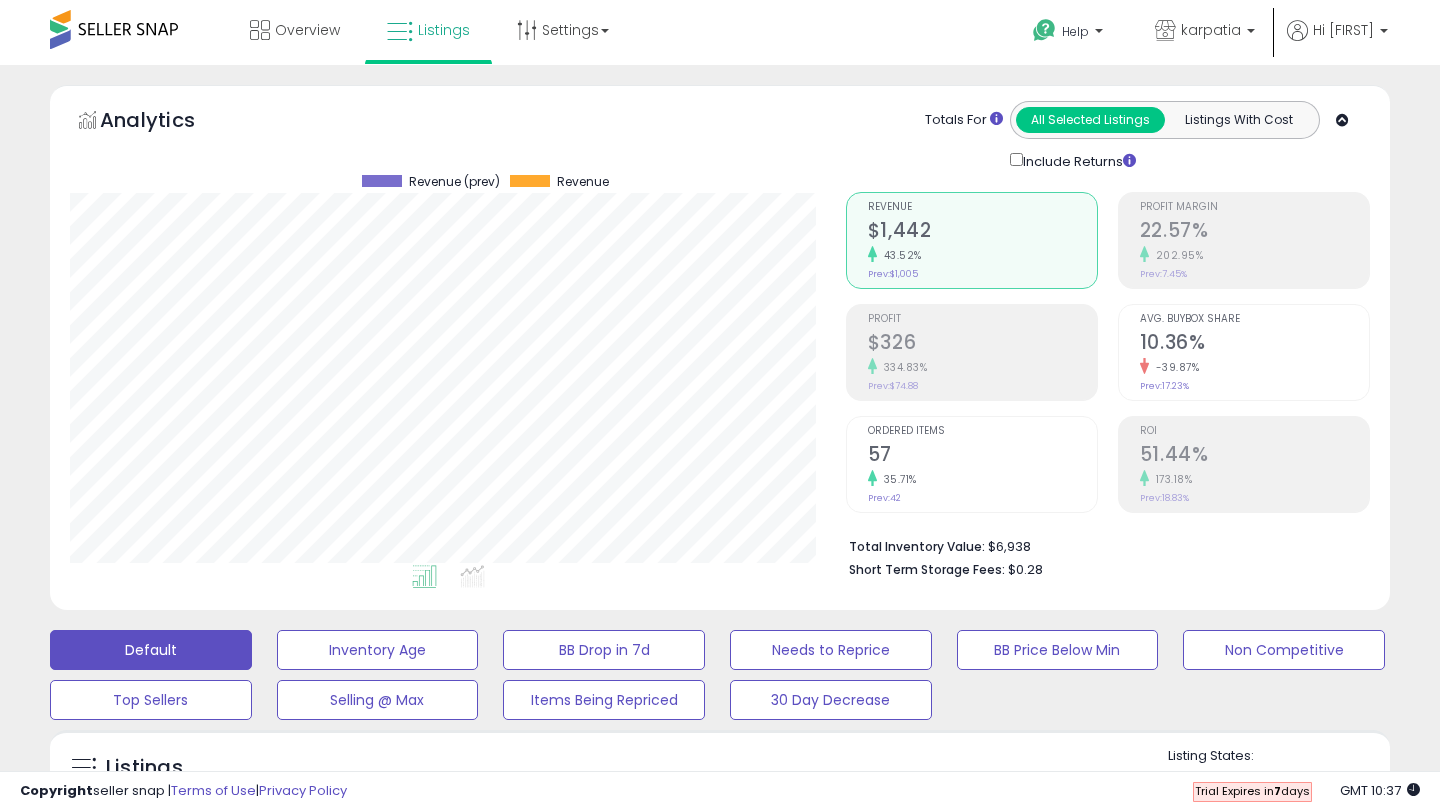 scroll, scrollTop: 0, scrollLeft: 0, axis: both 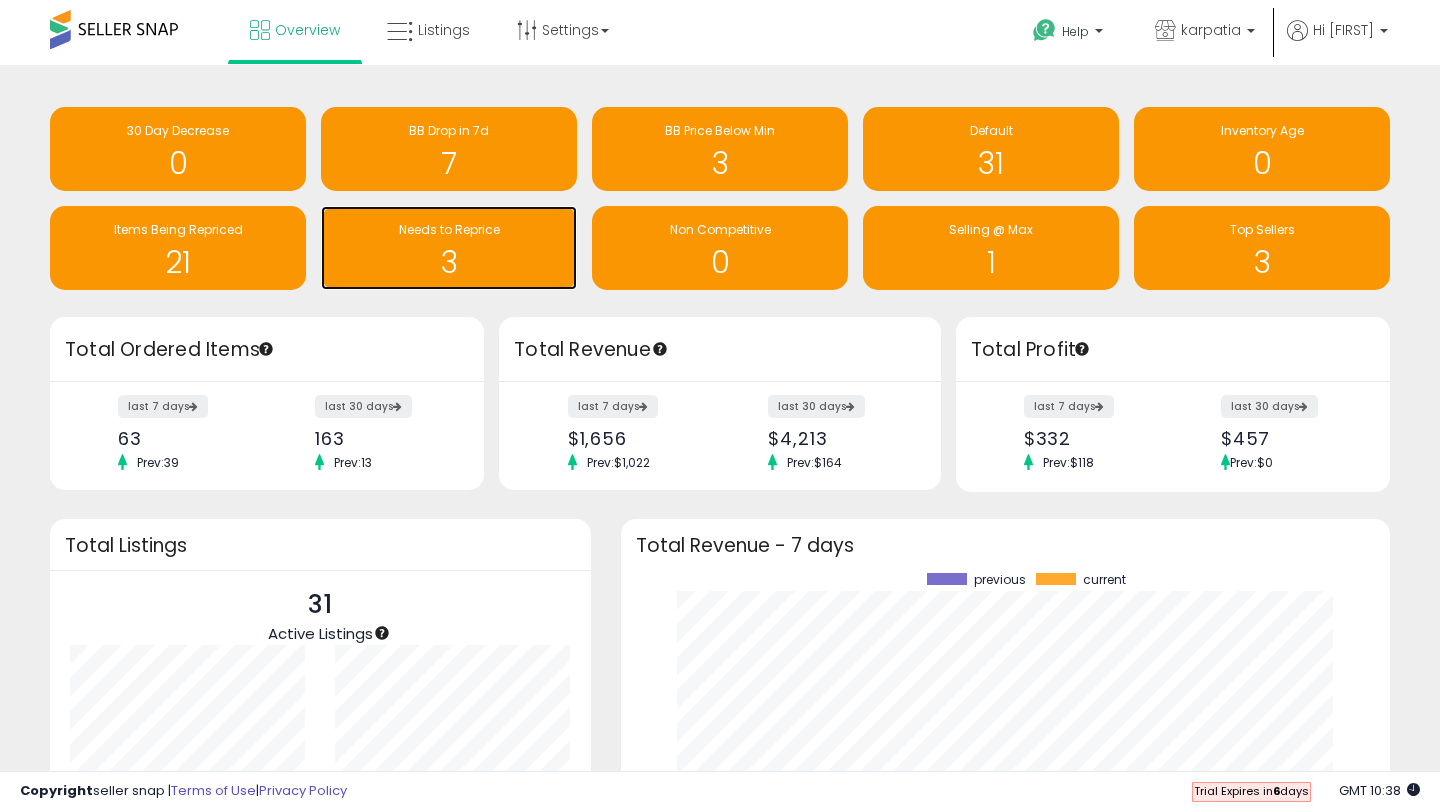 click on "3" at bounding box center [449, 262] 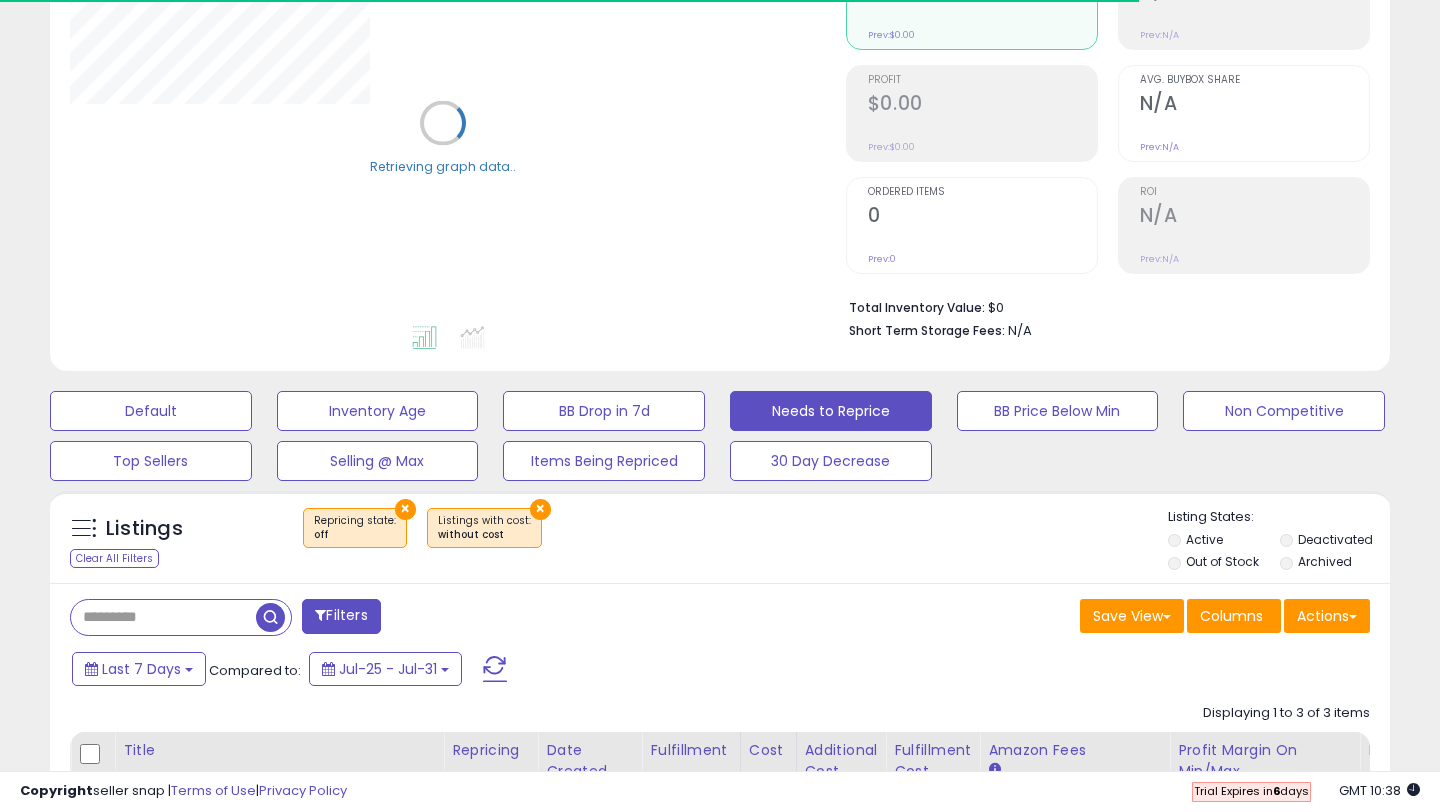 scroll, scrollTop: 385, scrollLeft: 0, axis: vertical 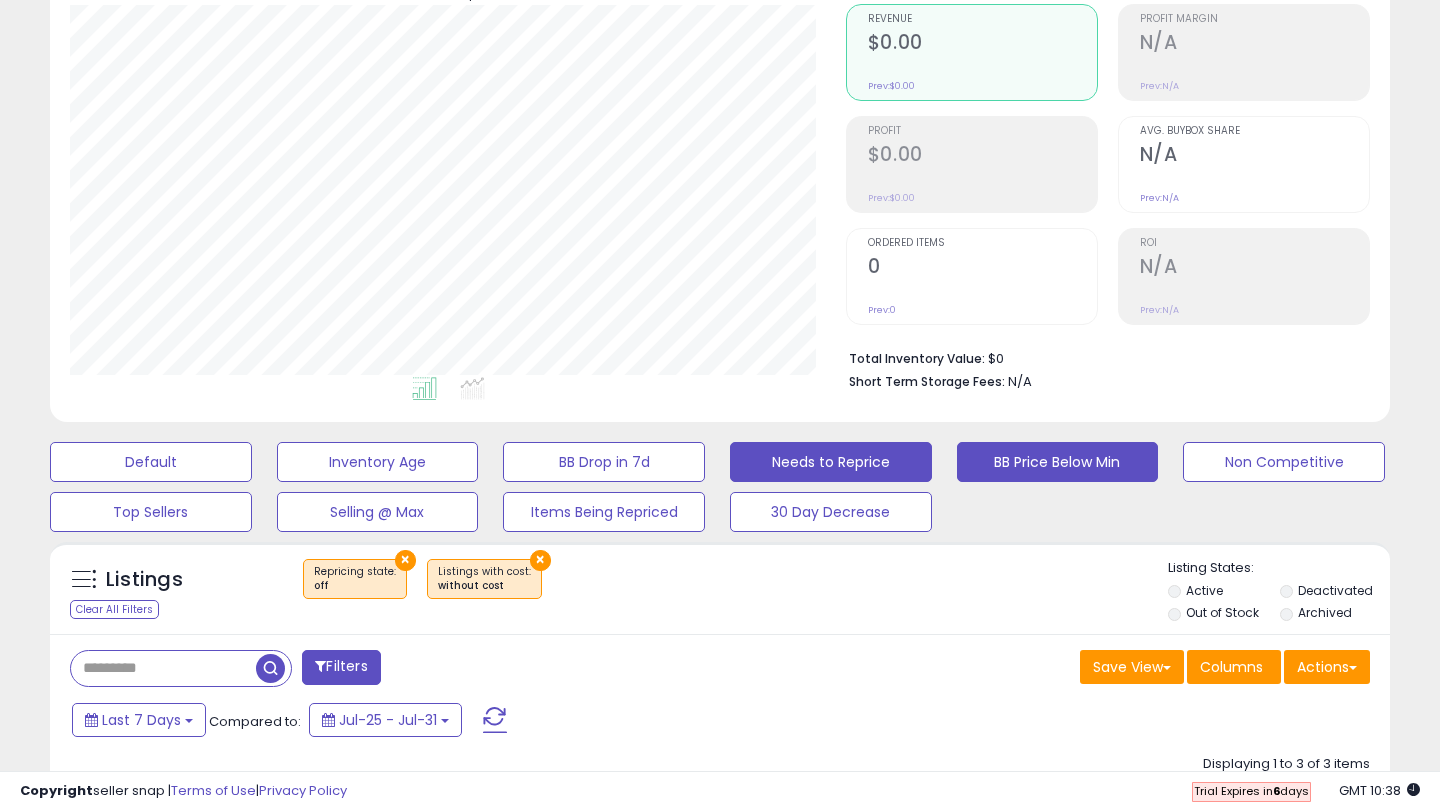 click on "BB Price Below Min" at bounding box center [151, 462] 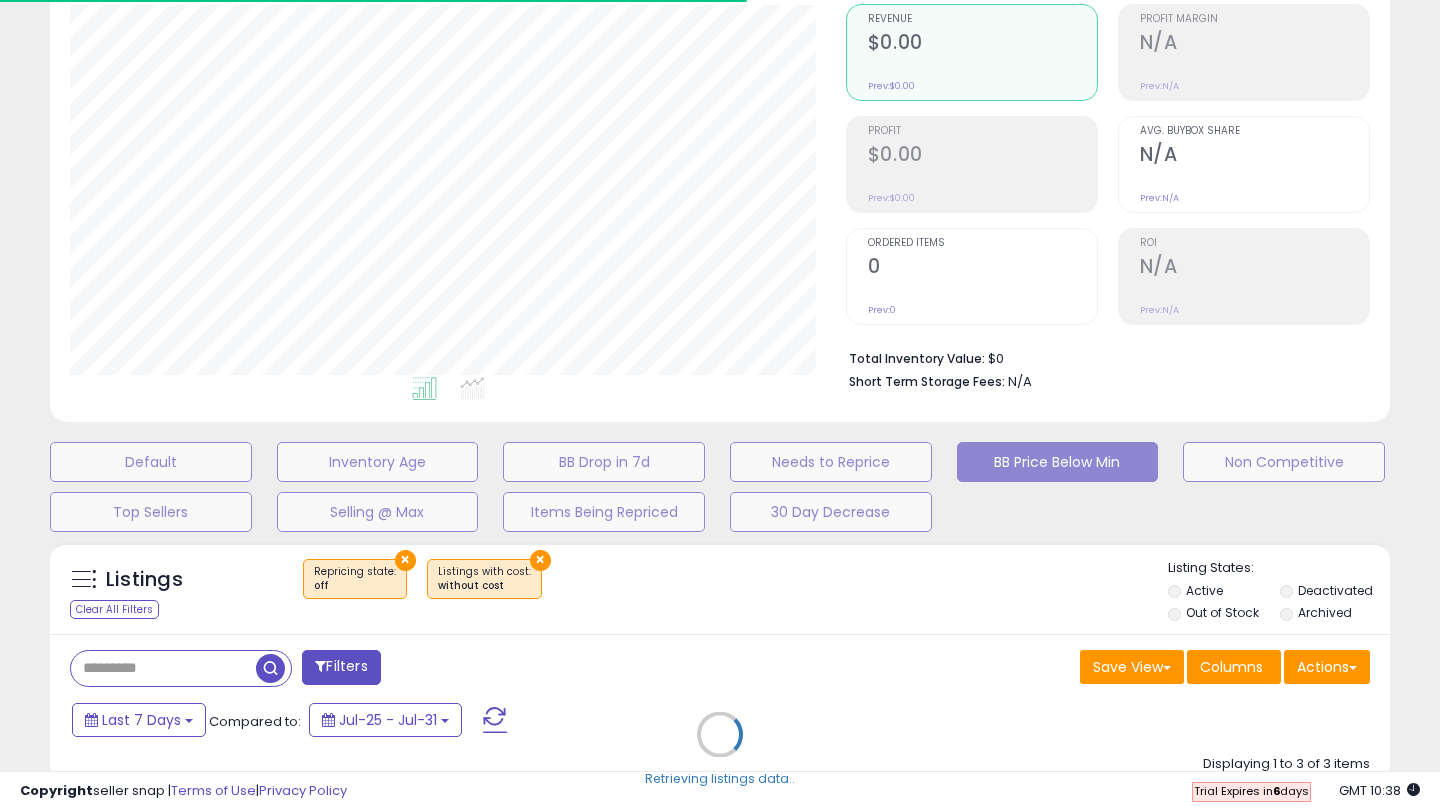 select on "**" 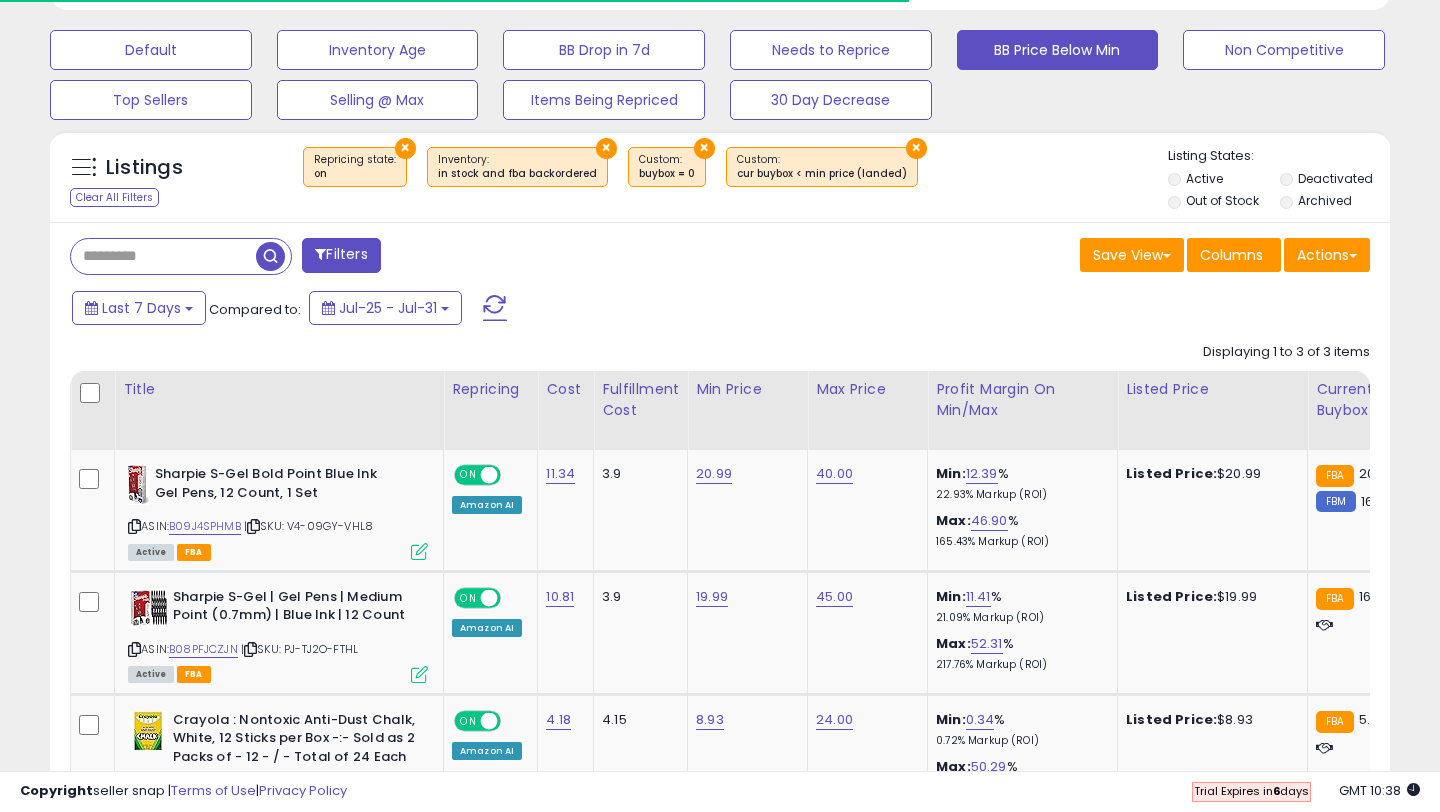 scroll, scrollTop: 607, scrollLeft: 0, axis: vertical 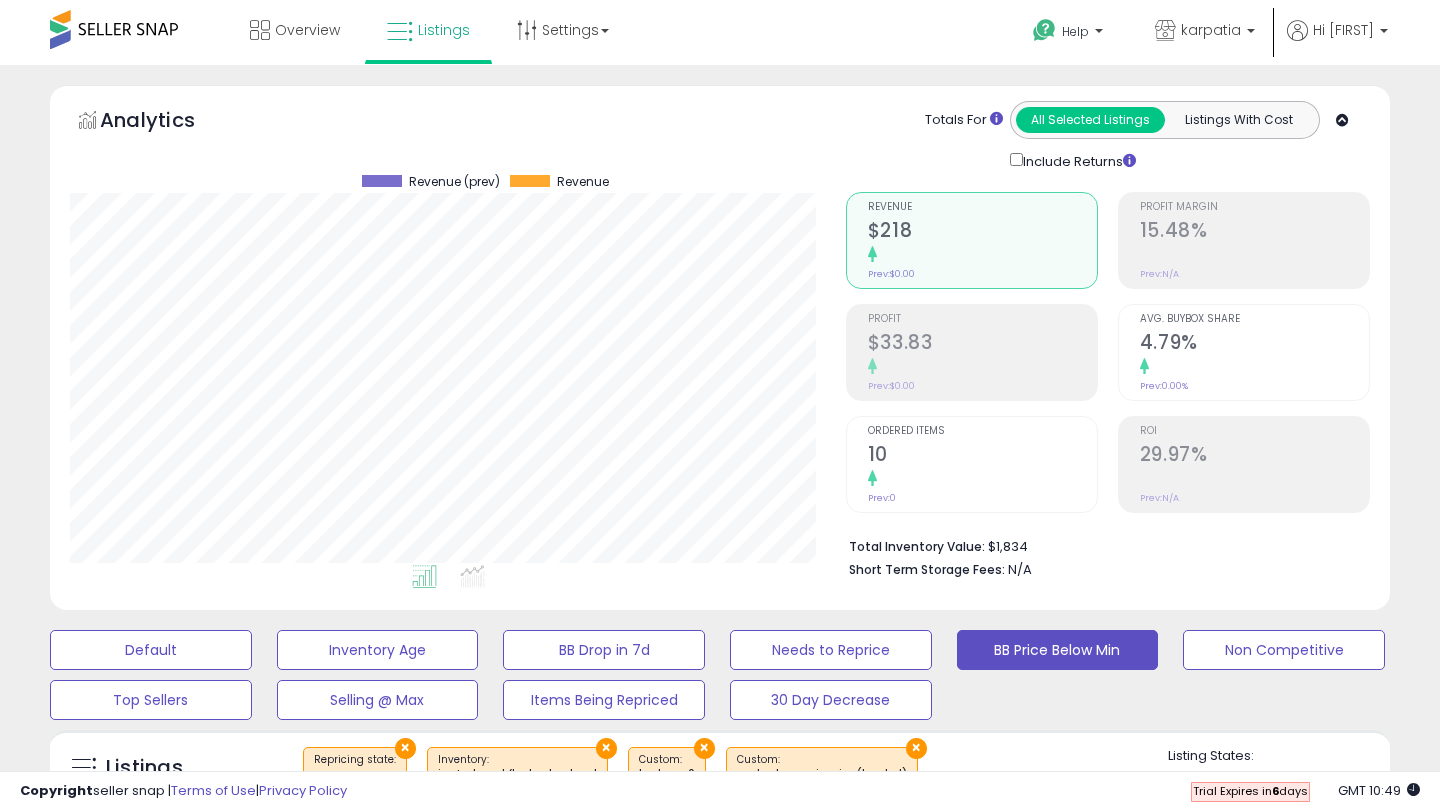 click at bounding box center (114, 29) 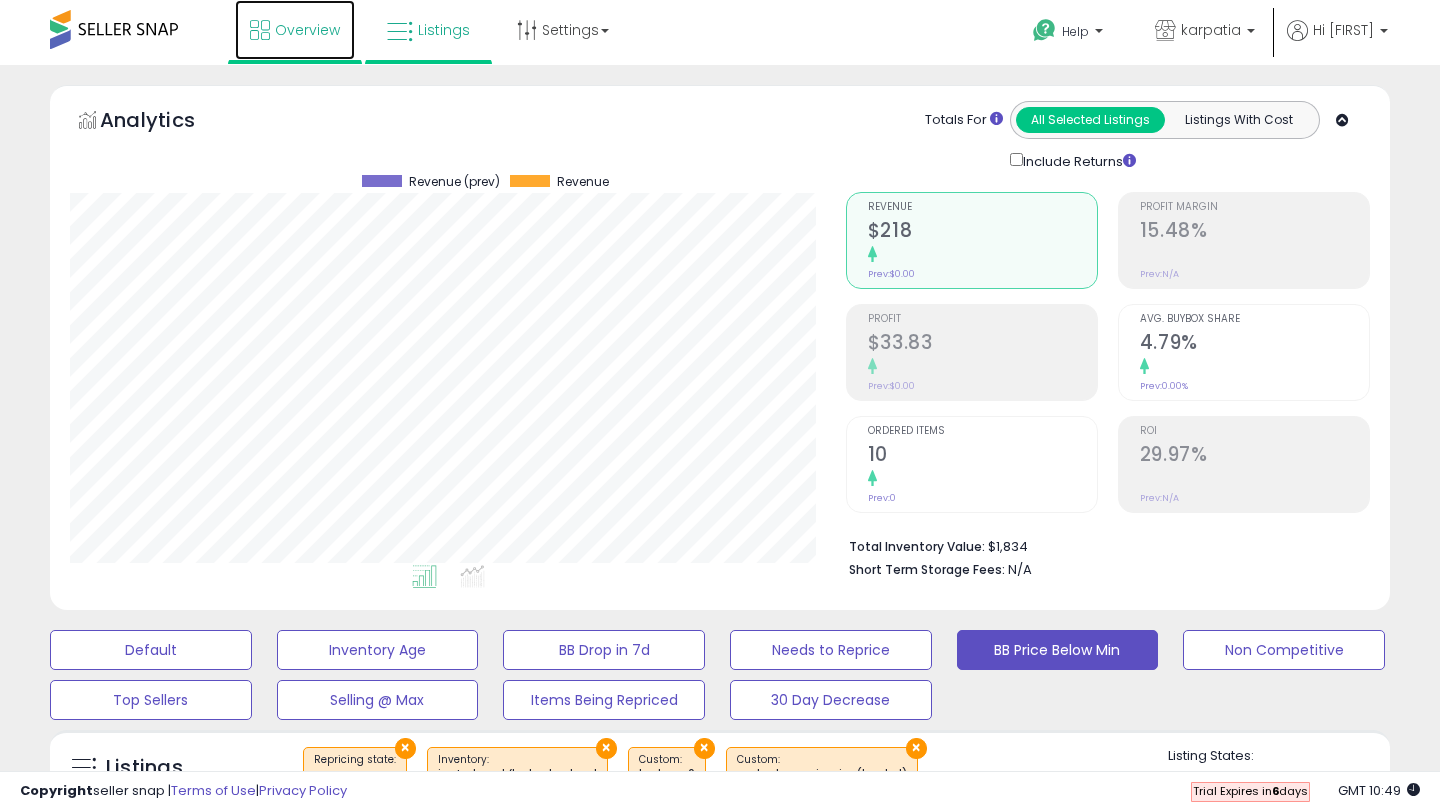 click on "Overview" at bounding box center [307, 30] 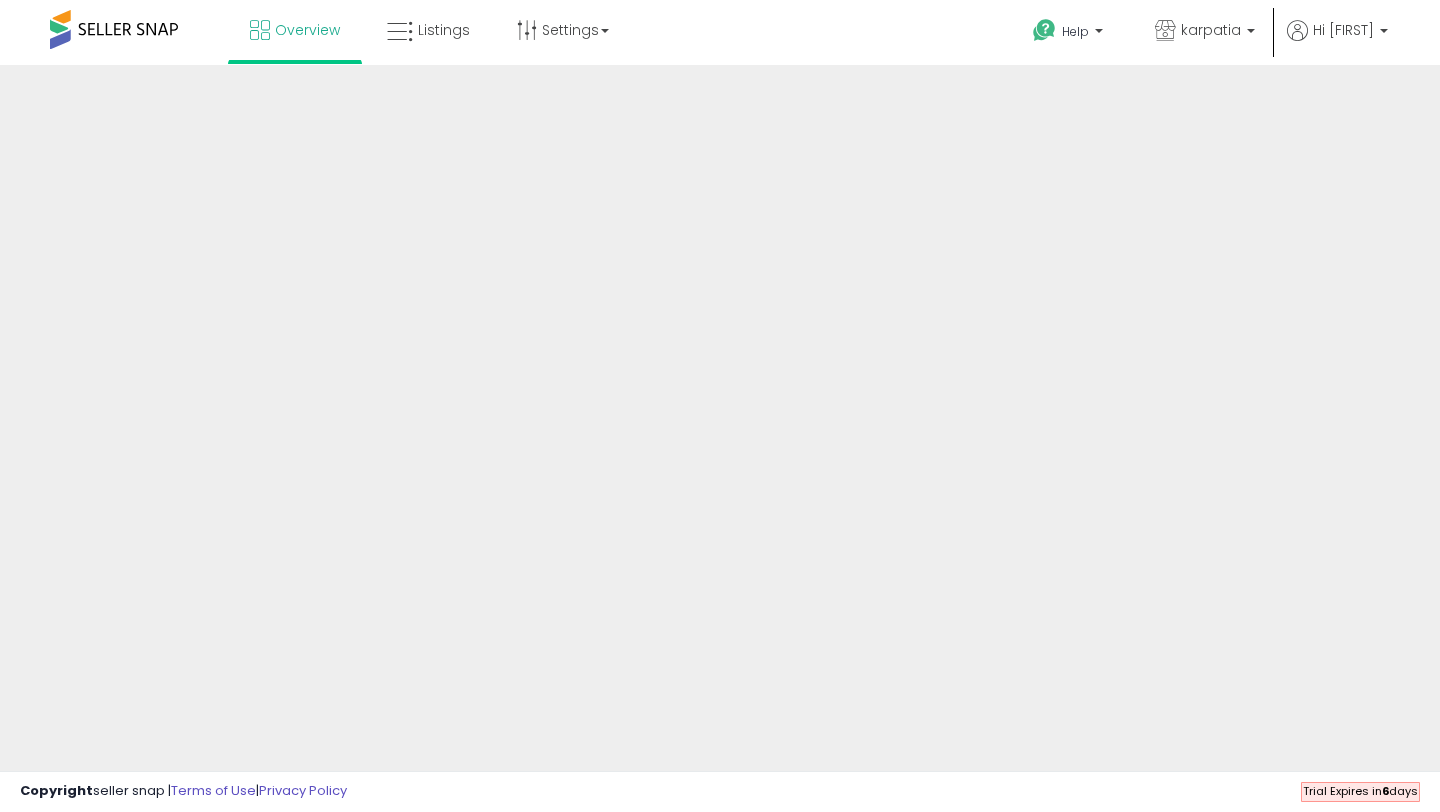 scroll, scrollTop: 0, scrollLeft: 0, axis: both 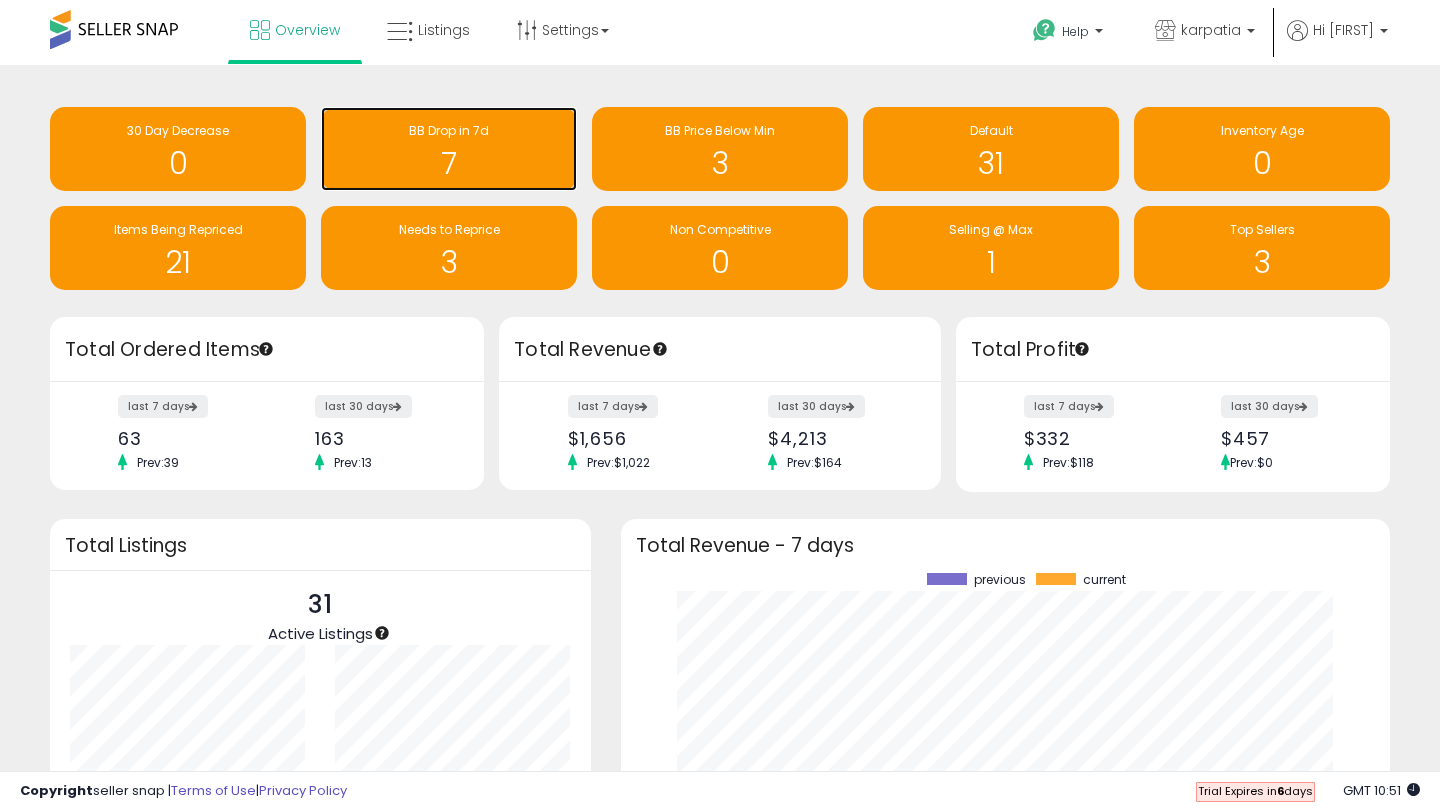 click on "7" at bounding box center (449, 163) 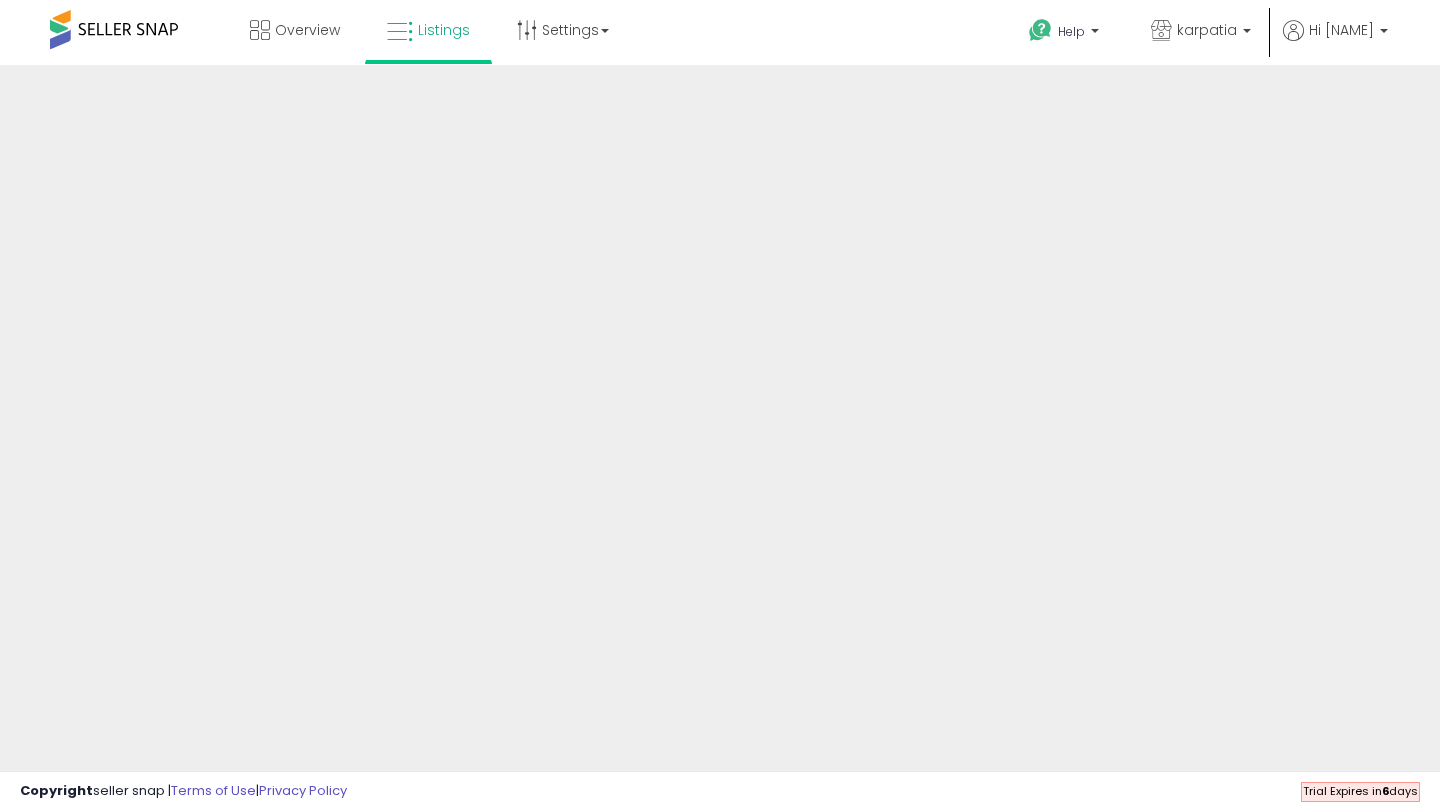 scroll, scrollTop: 0, scrollLeft: 0, axis: both 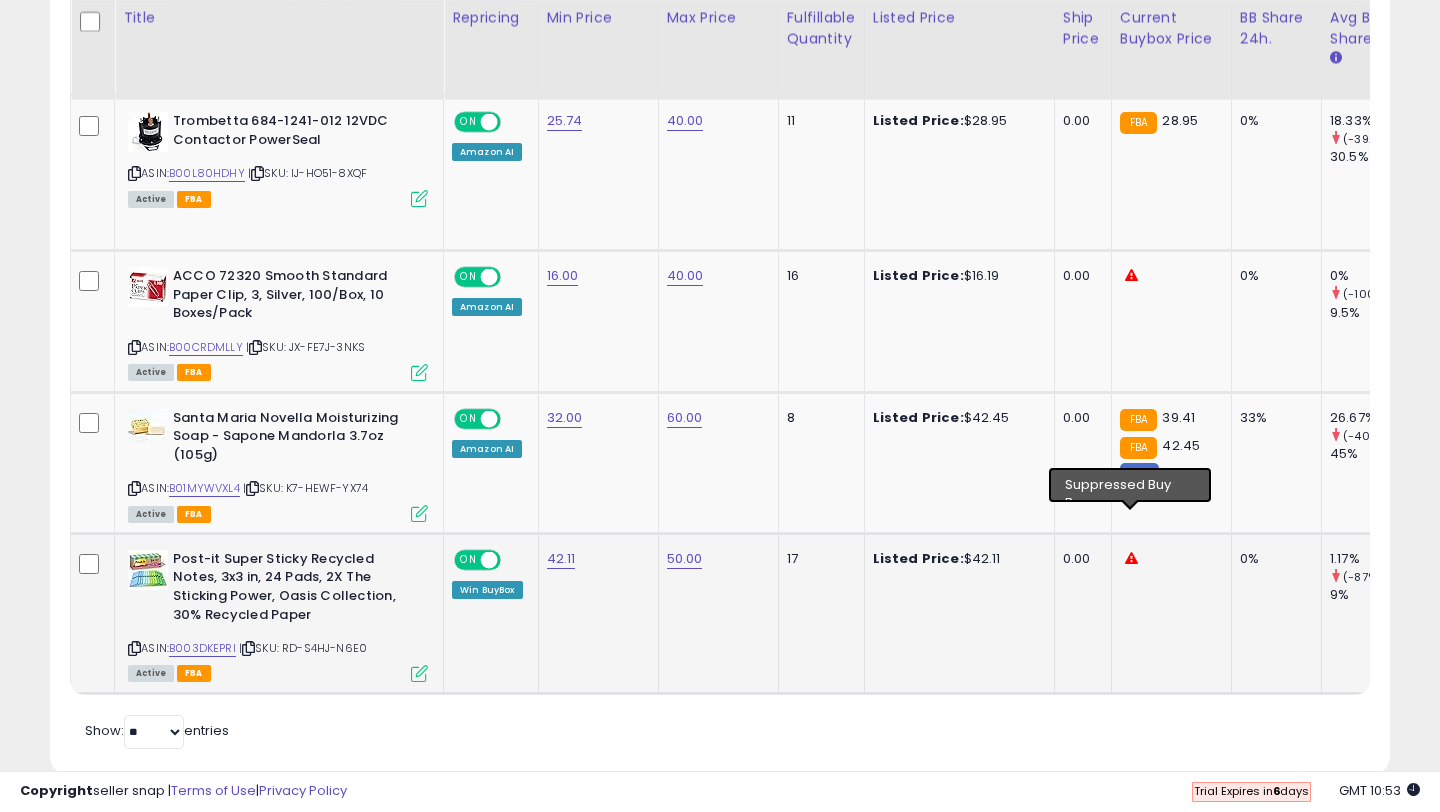 click at bounding box center [1131, 558] 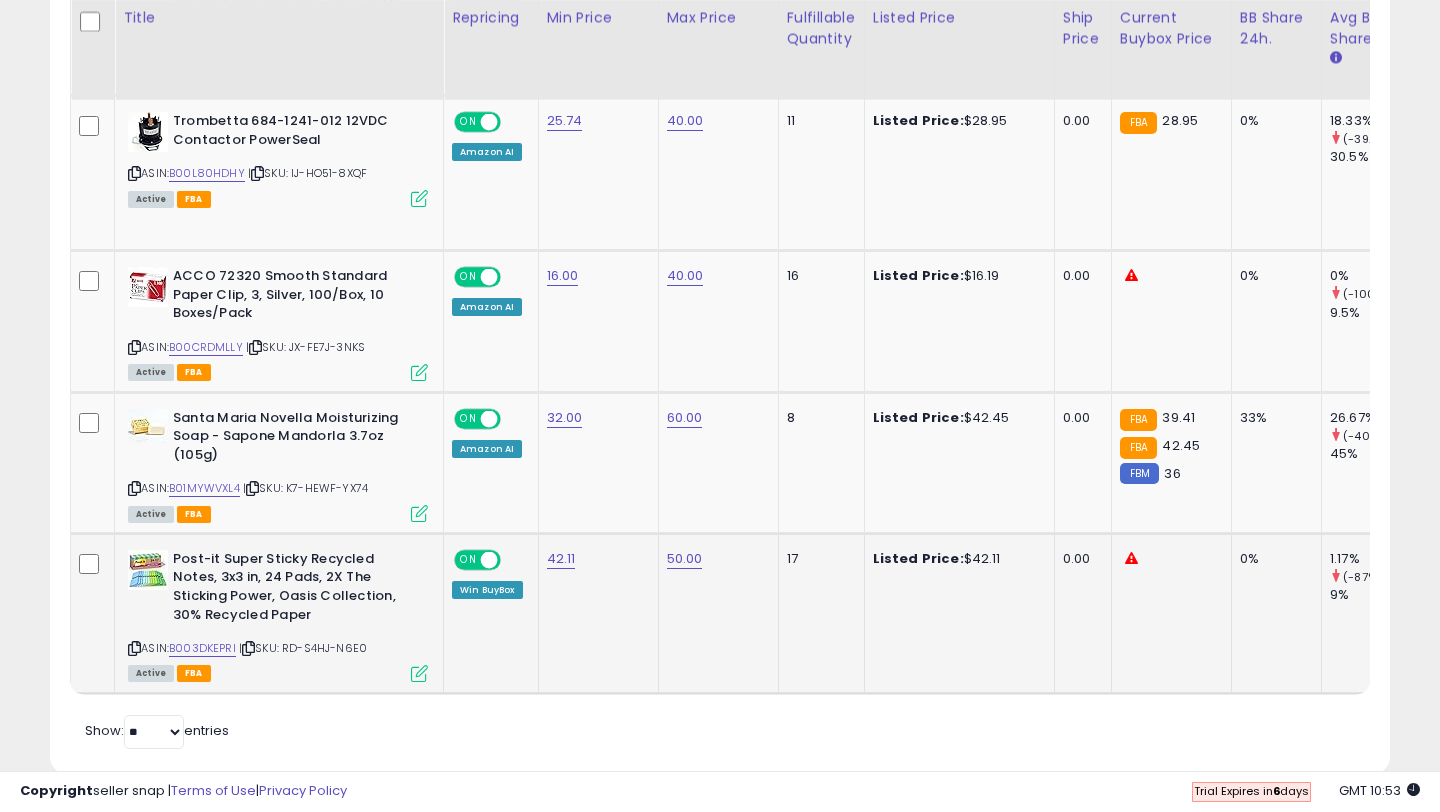 click at bounding box center (1131, 558) 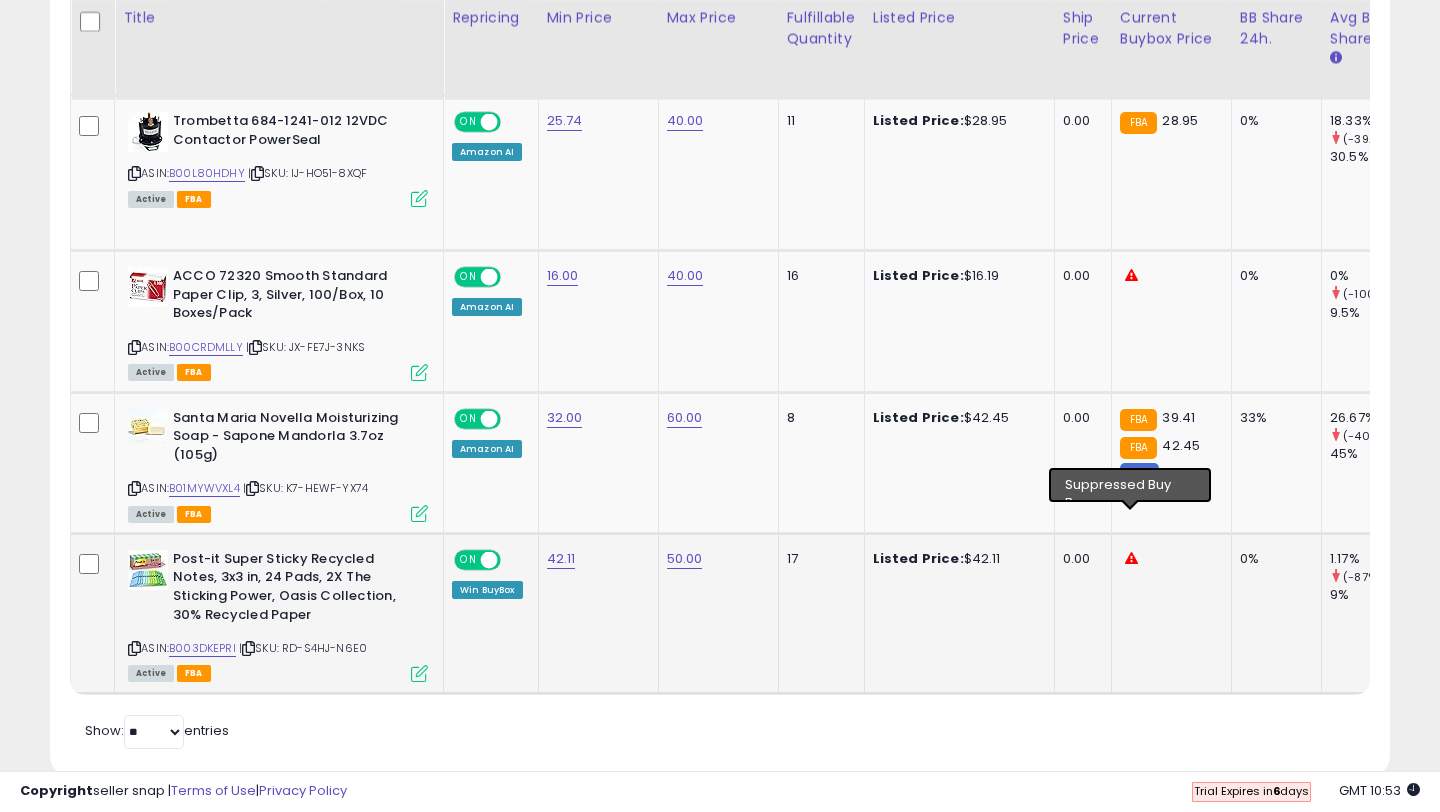 click at bounding box center [1131, 558] 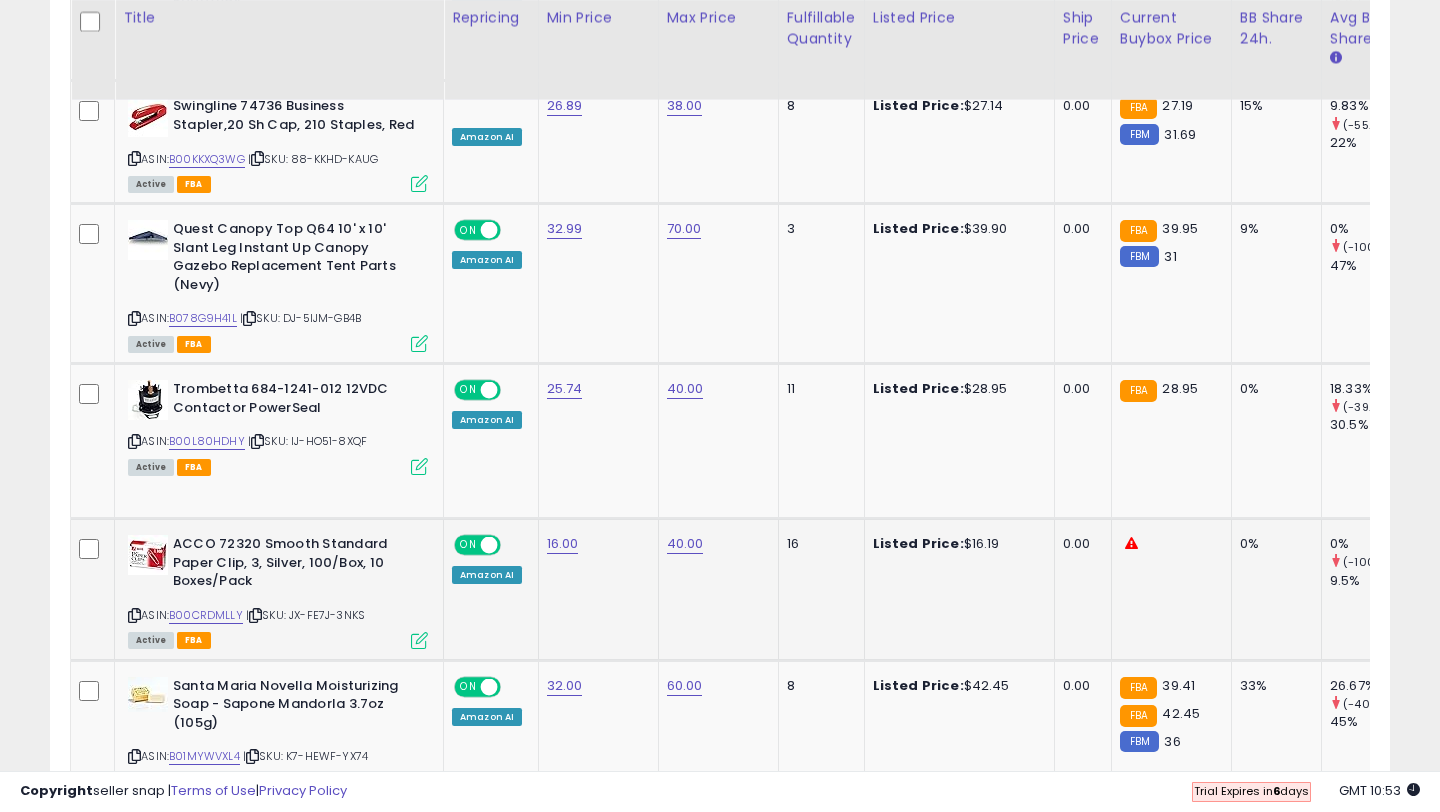 click at bounding box center (1131, 543) 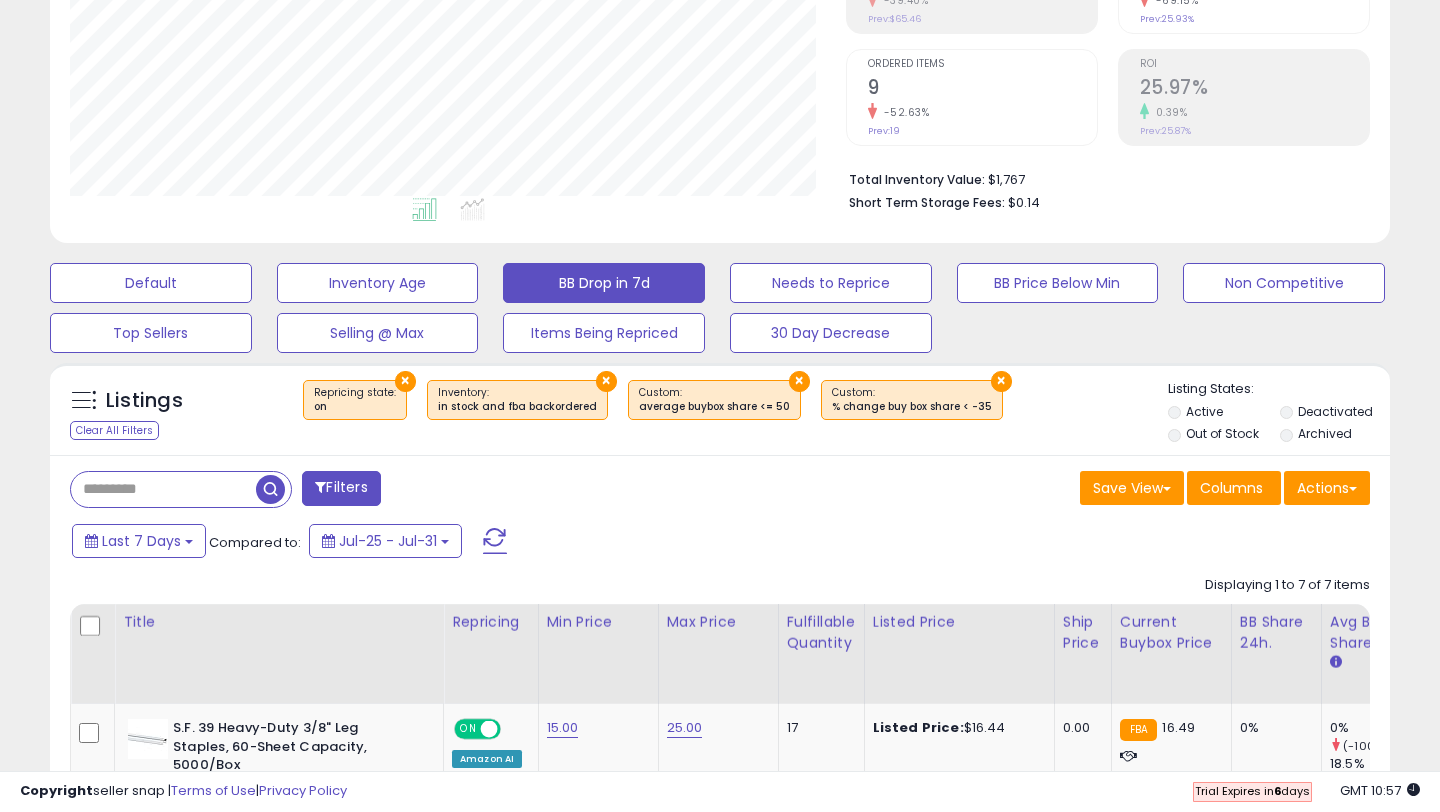 scroll, scrollTop: 365, scrollLeft: 0, axis: vertical 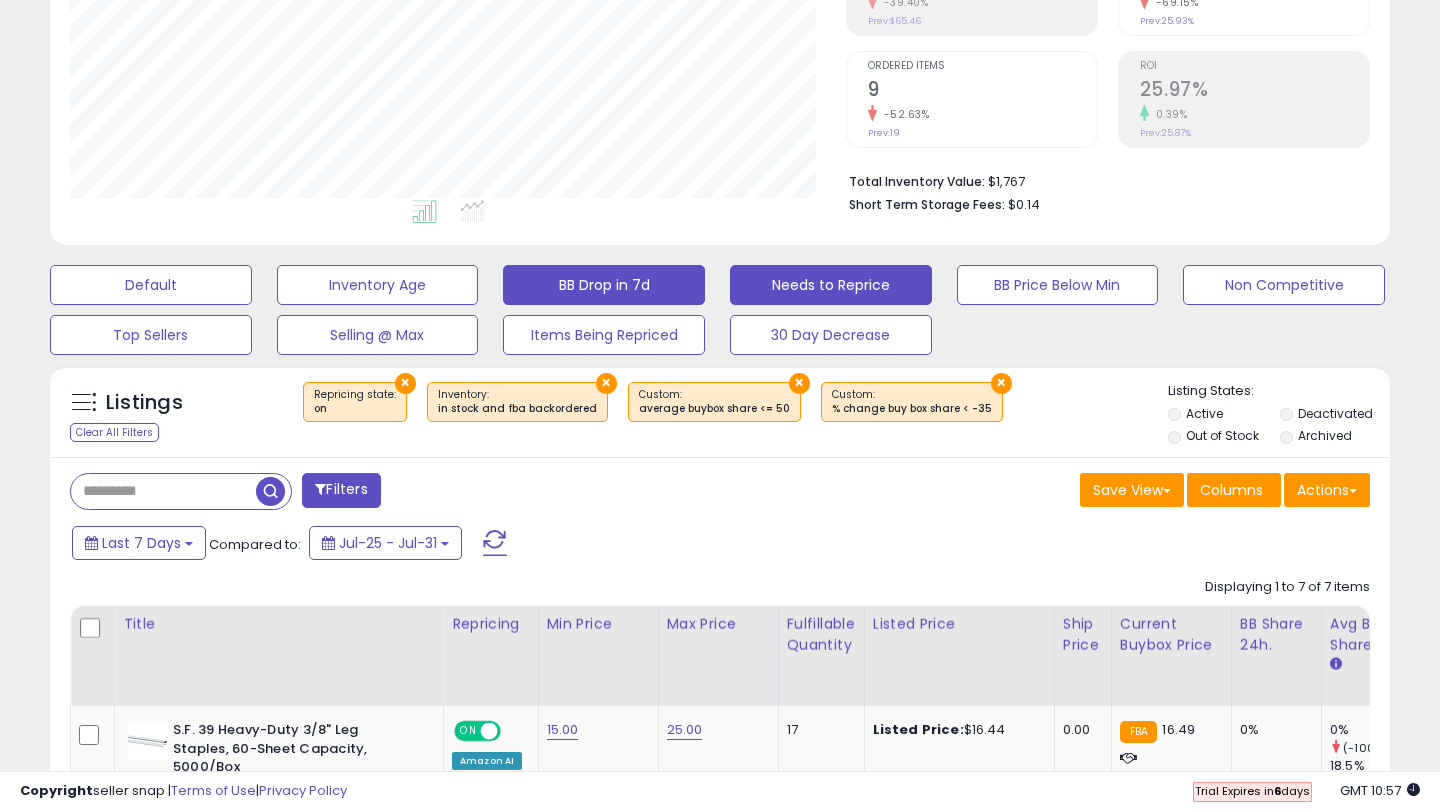 click on "Needs to Reprice" at bounding box center (151, 285) 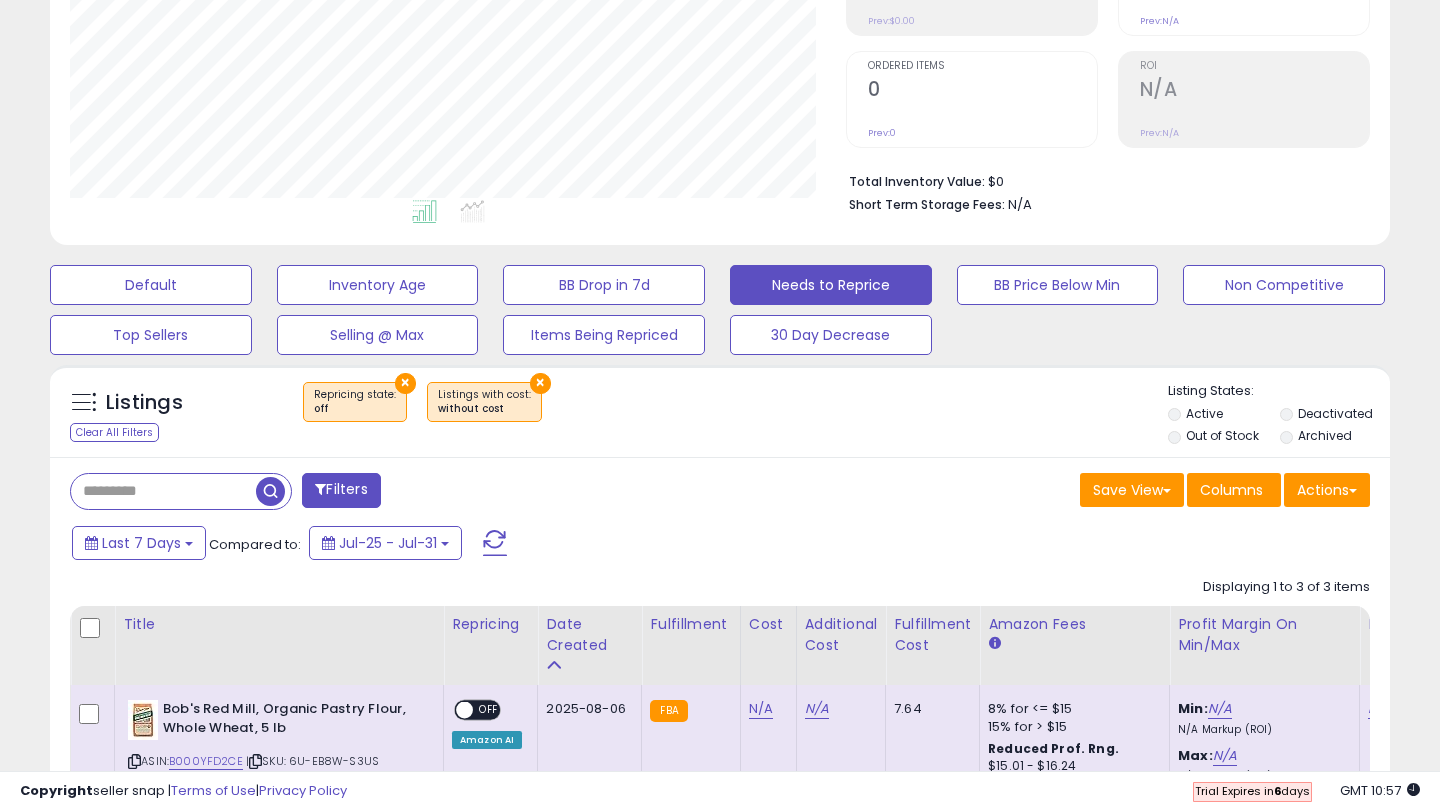 scroll, scrollTop: 999590, scrollLeft: 999224, axis: both 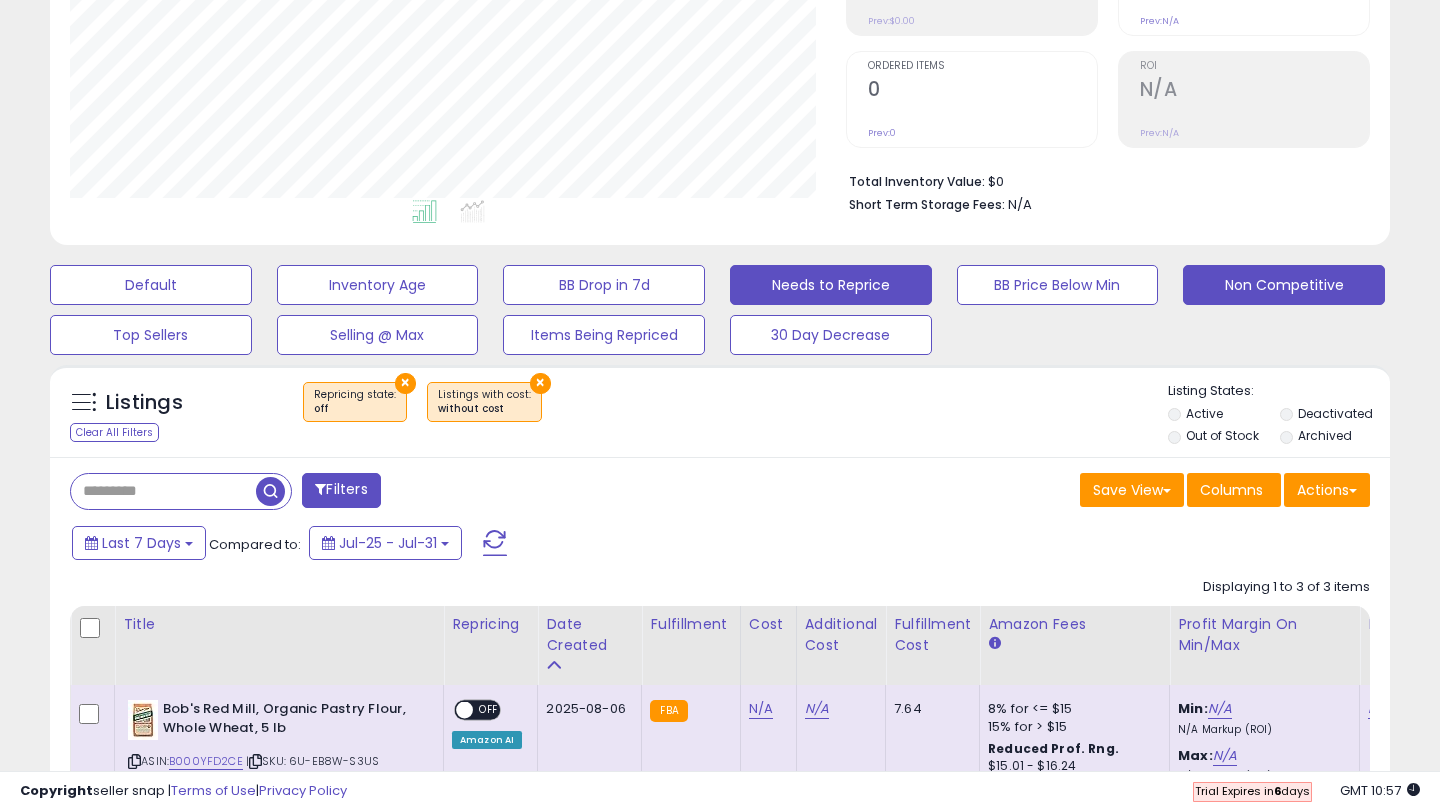 click on "Non Competitive" at bounding box center [151, 285] 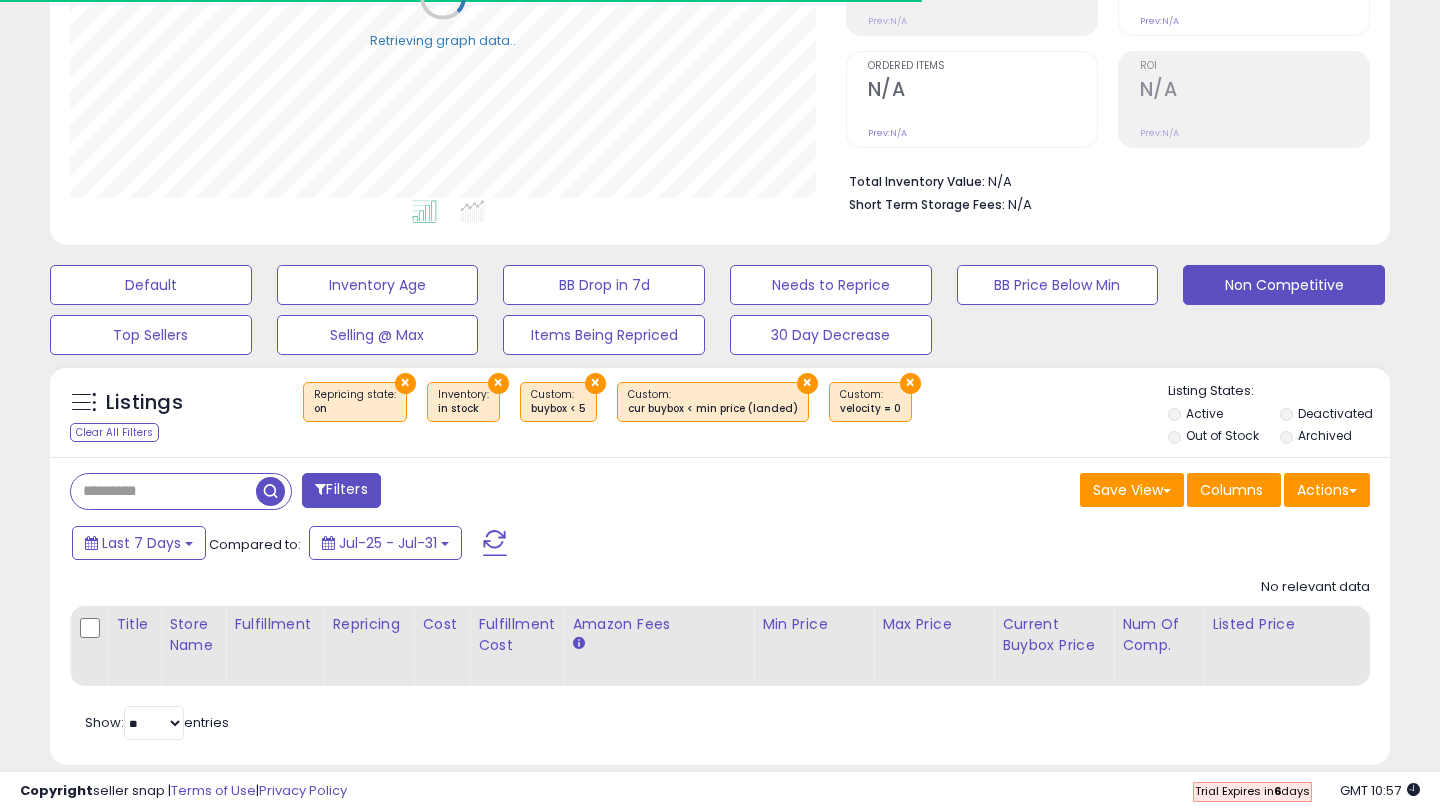 scroll, scrollTop: 393, scrollLeft: 0, axis: vertical 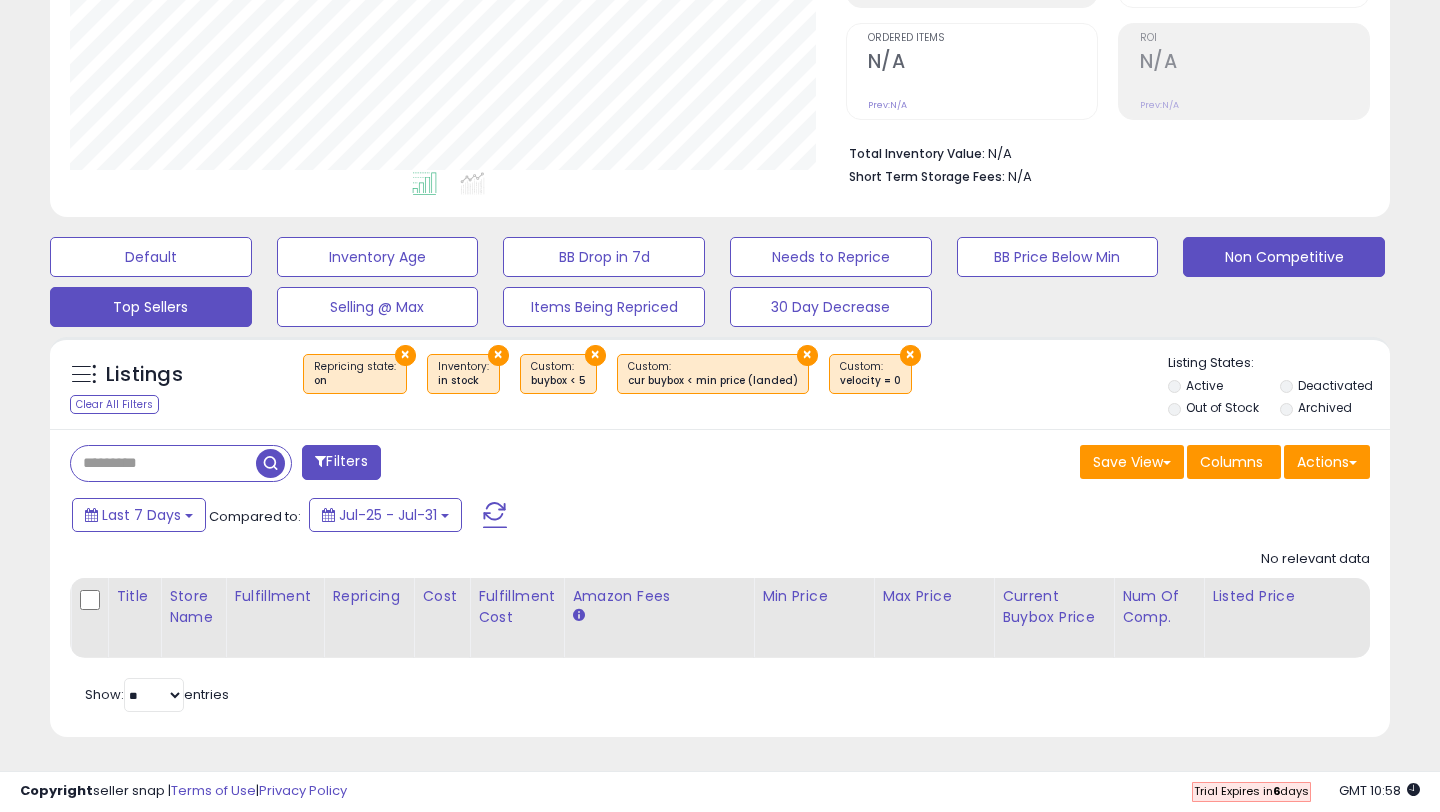 click on "Top Sellers" at bounding box center (151, 257) 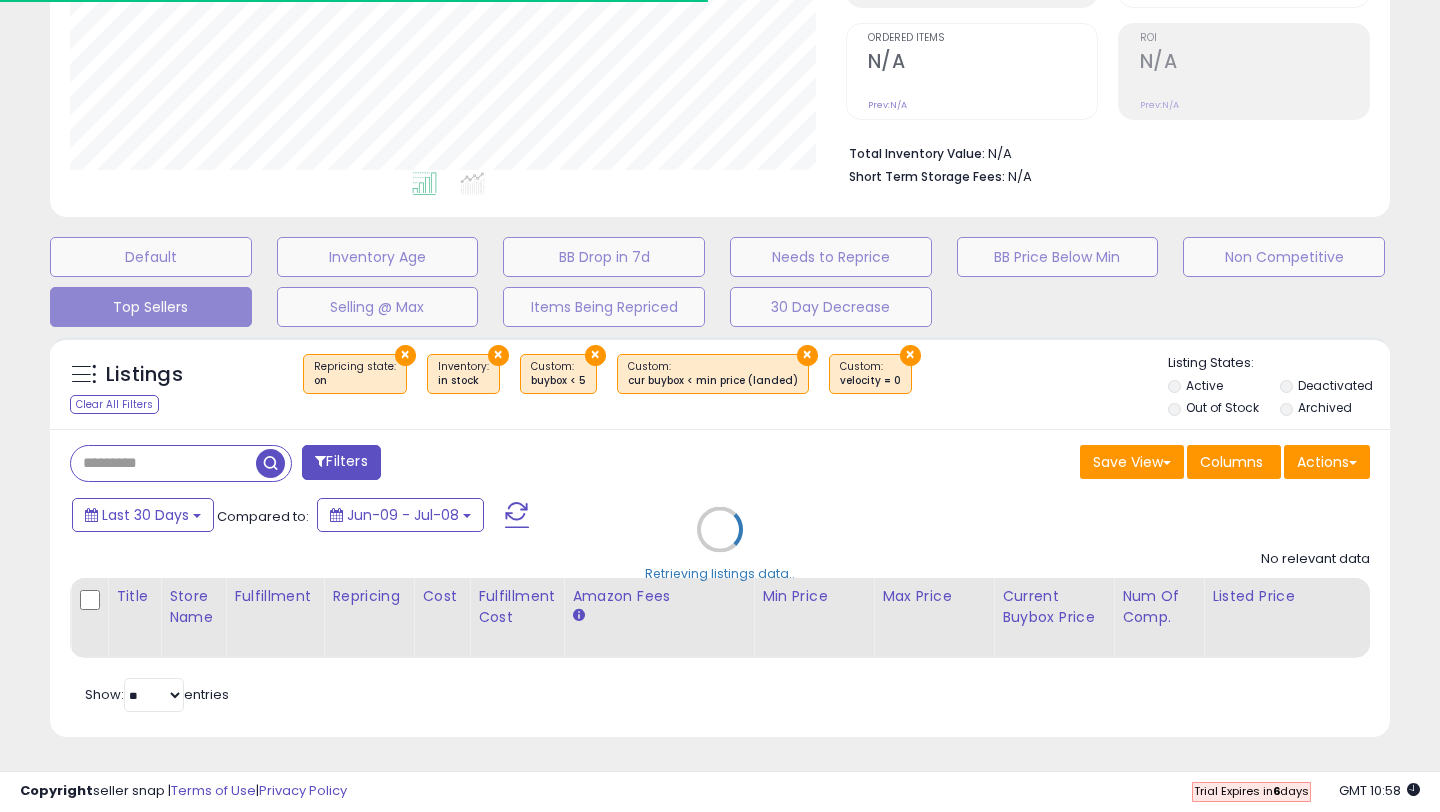 select on "**" 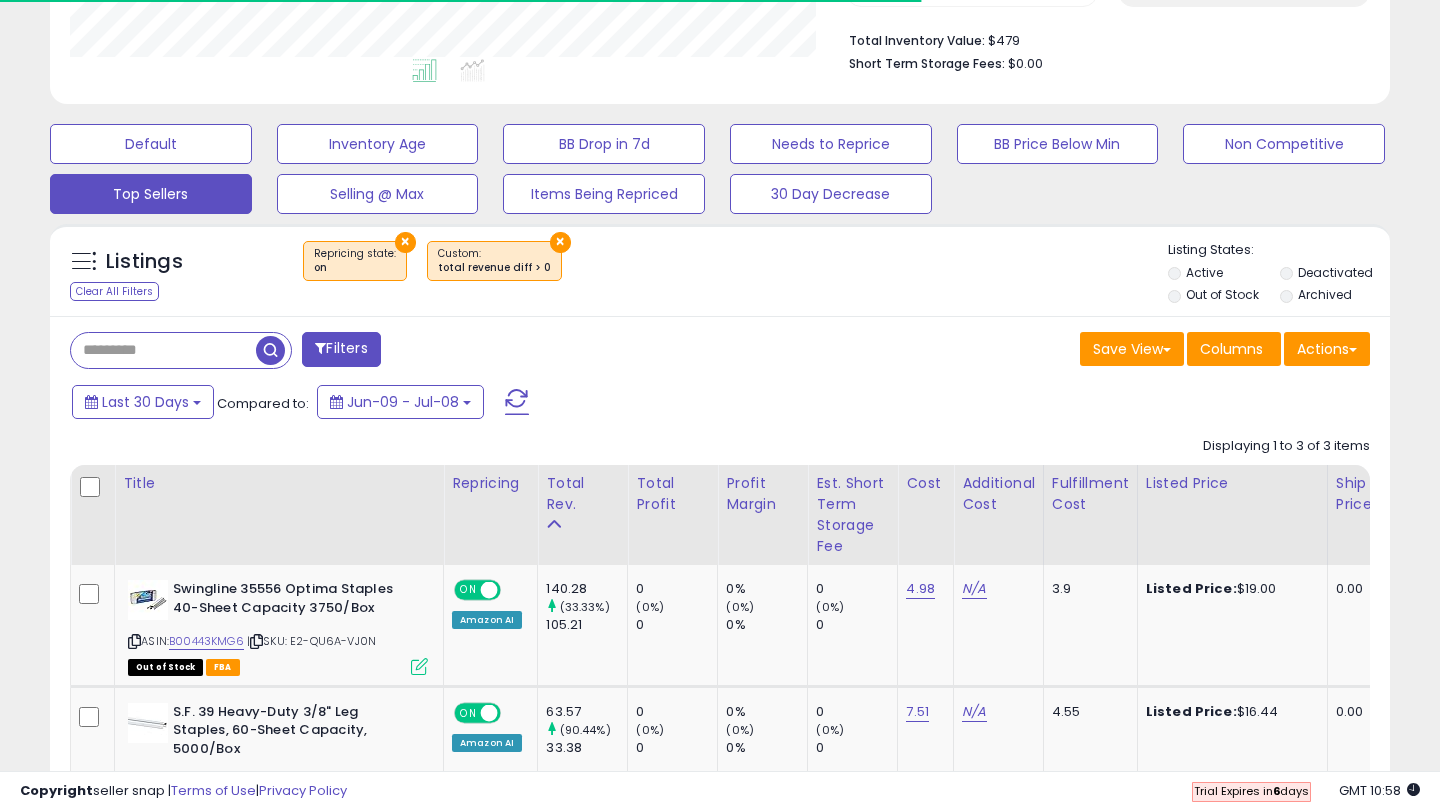 scroll, scrollTop: 556, scrollLeft: 0, axis: vertical 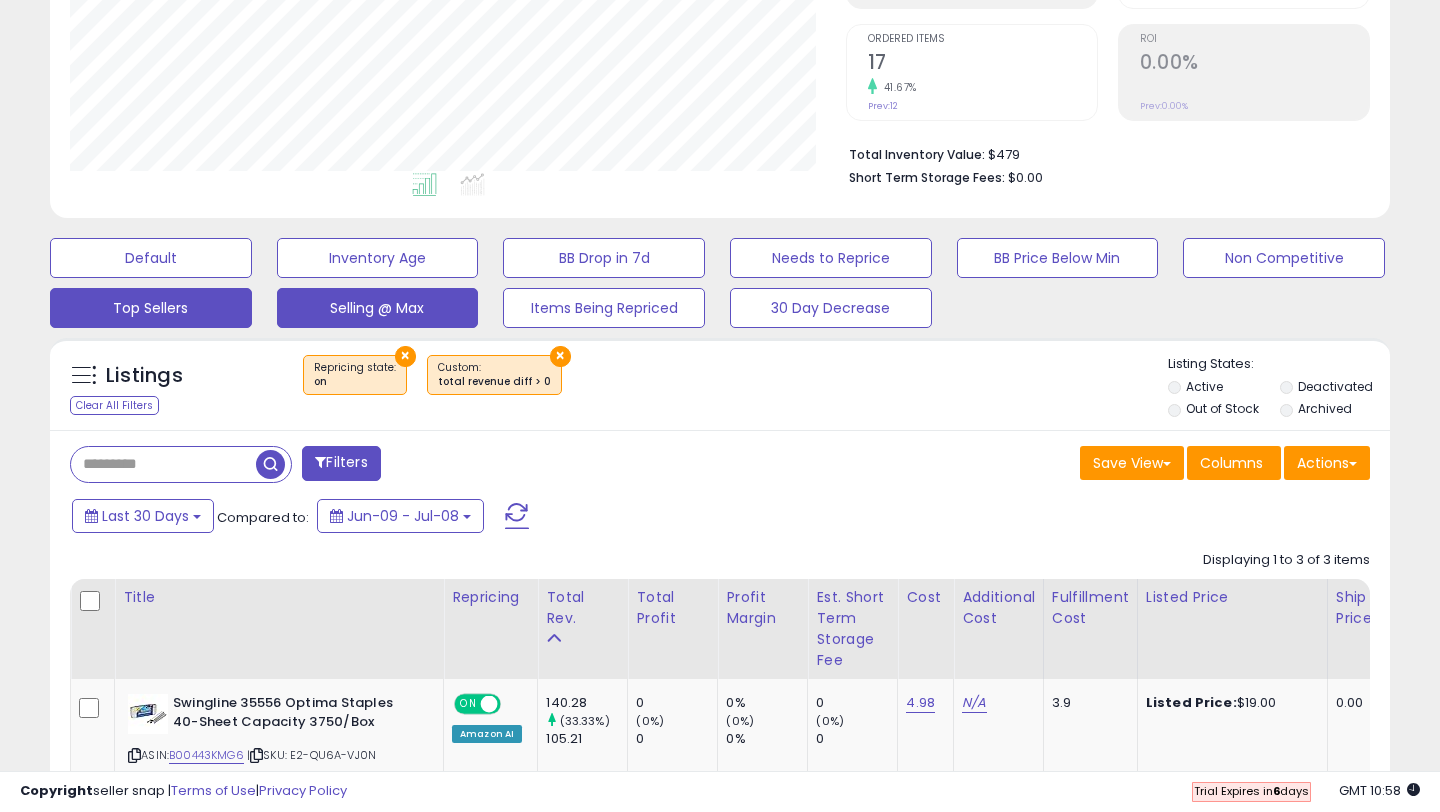 click on "Selling @ Max" at bounding box center (151, 258) 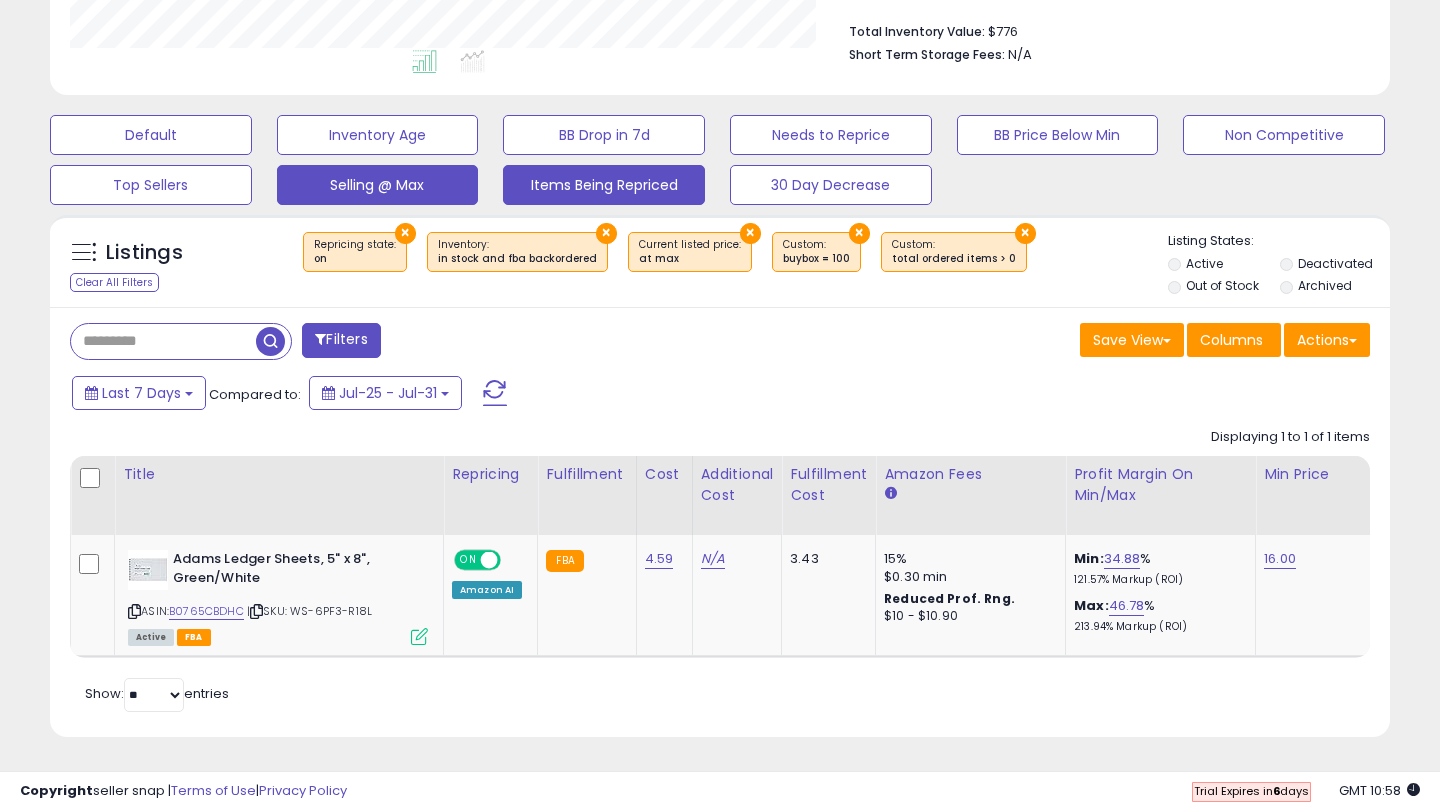 click on "Items Being Repriced" at bounding box center [151, 135] 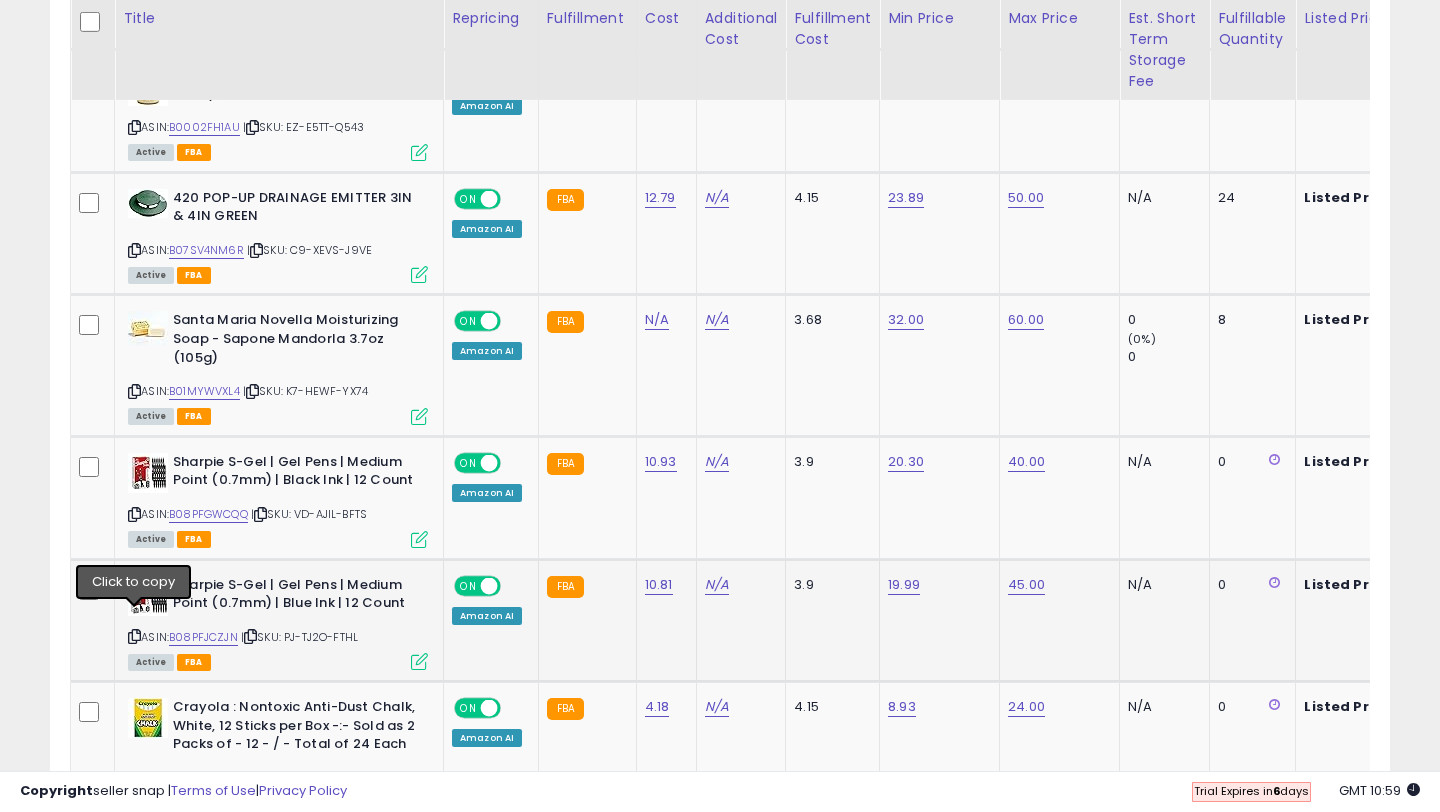 click at bounding box center (134, 636) 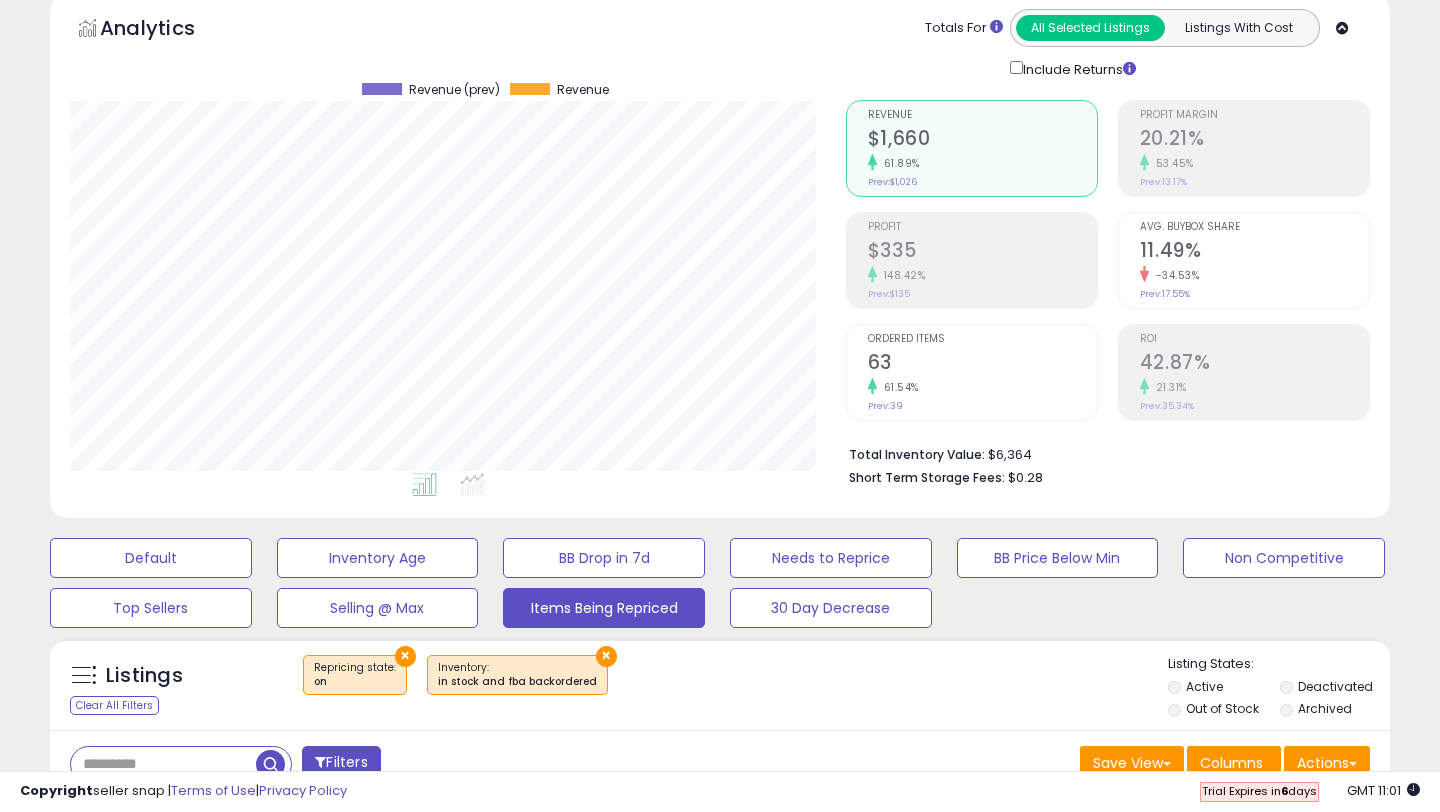 scroll, scrollTop: 0, scrollLeft: 0, axis: both 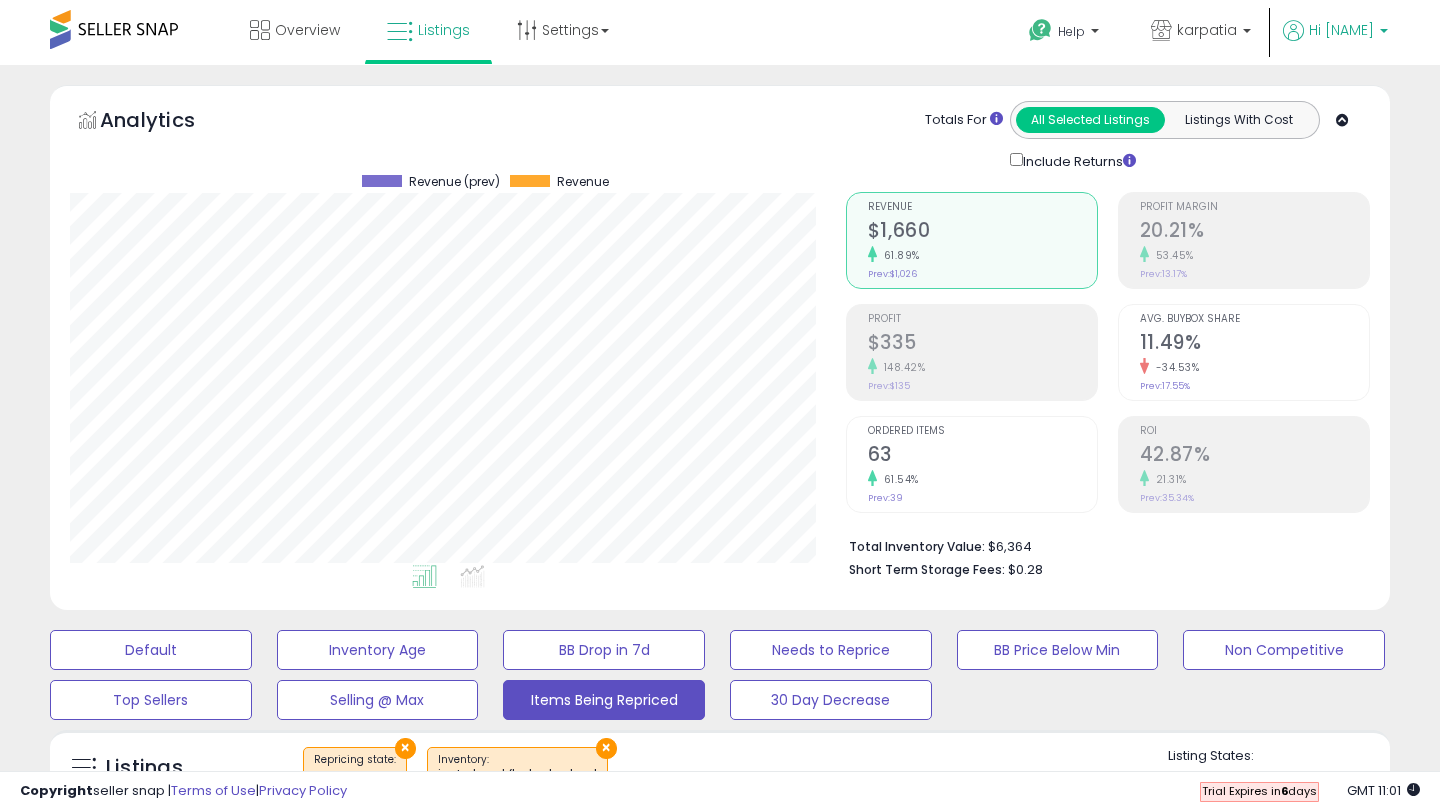 click on "Hi [FIRST]" at bounding box center (1341, 30) 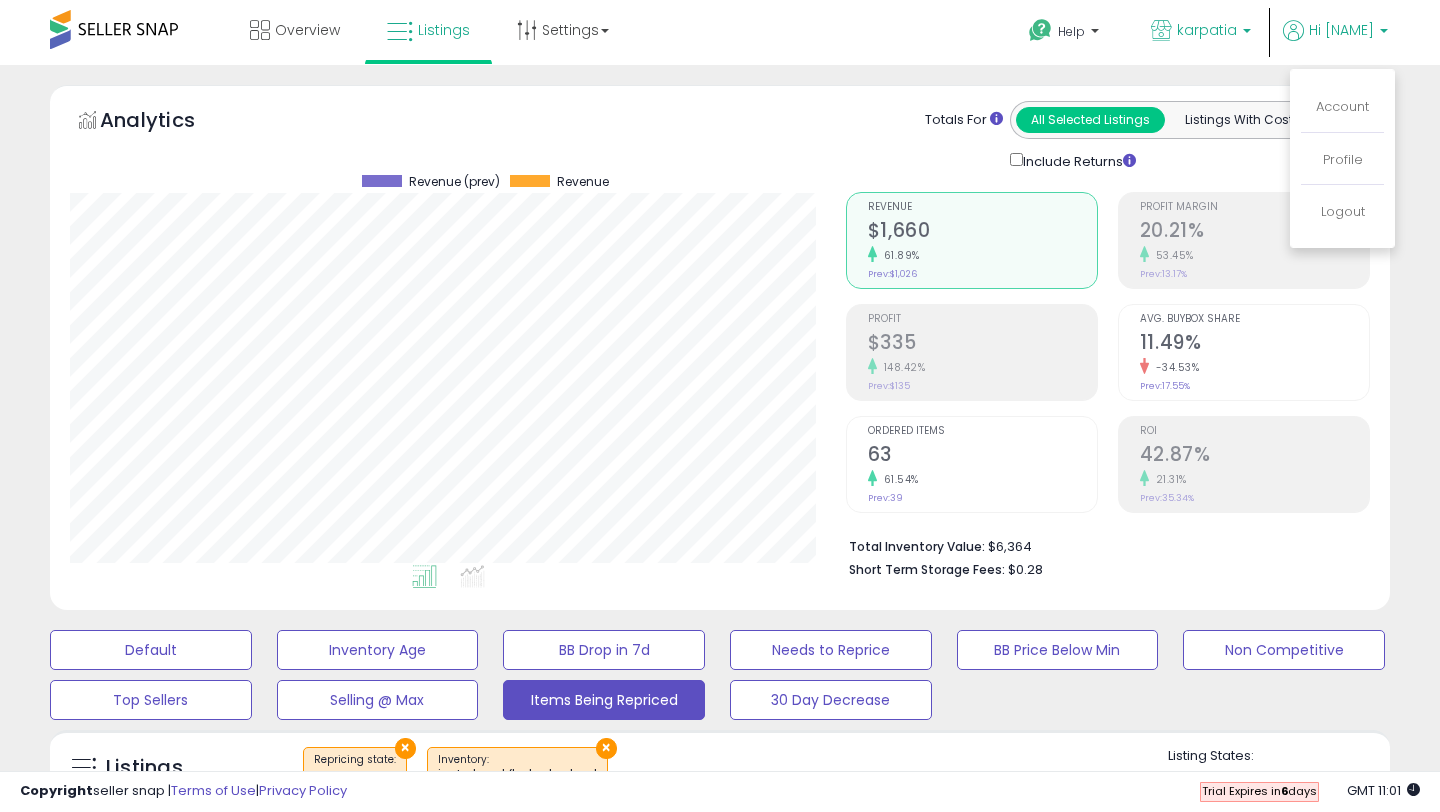 click on "karpatia" at bounding box center (1201, 32) 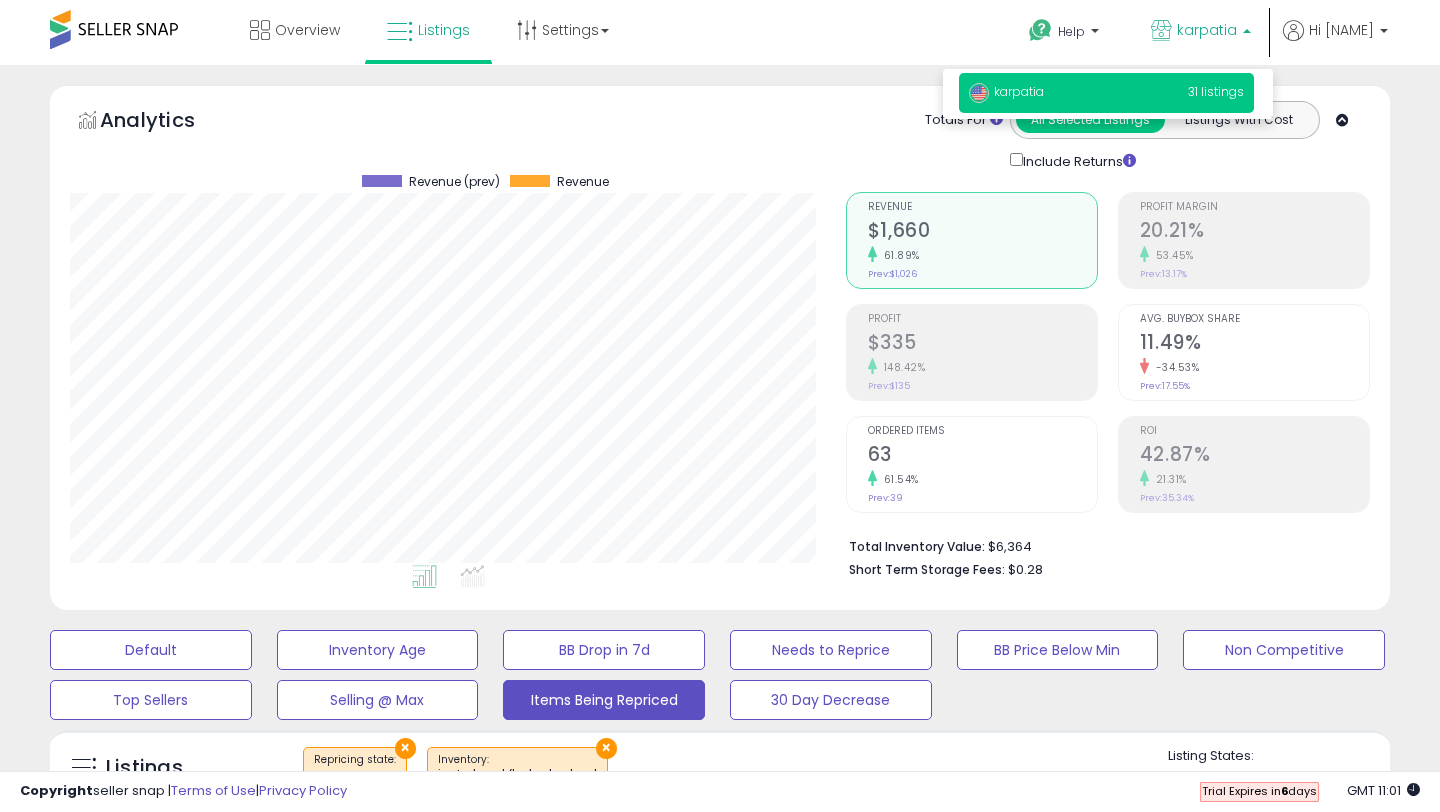 click on "karpatia" at bounding box center (1201, 32) 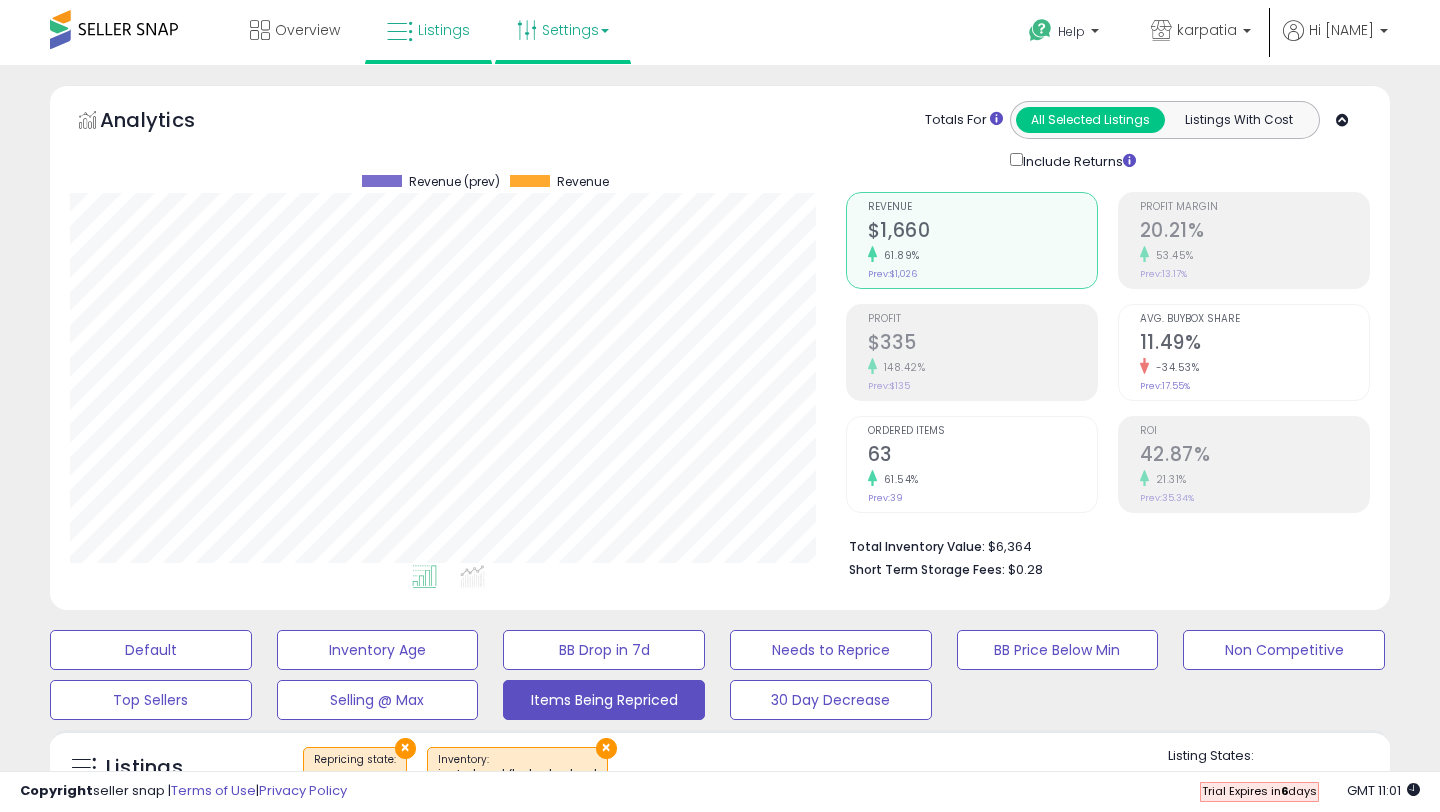 click on "Settings" at bounding box center (563, 30) 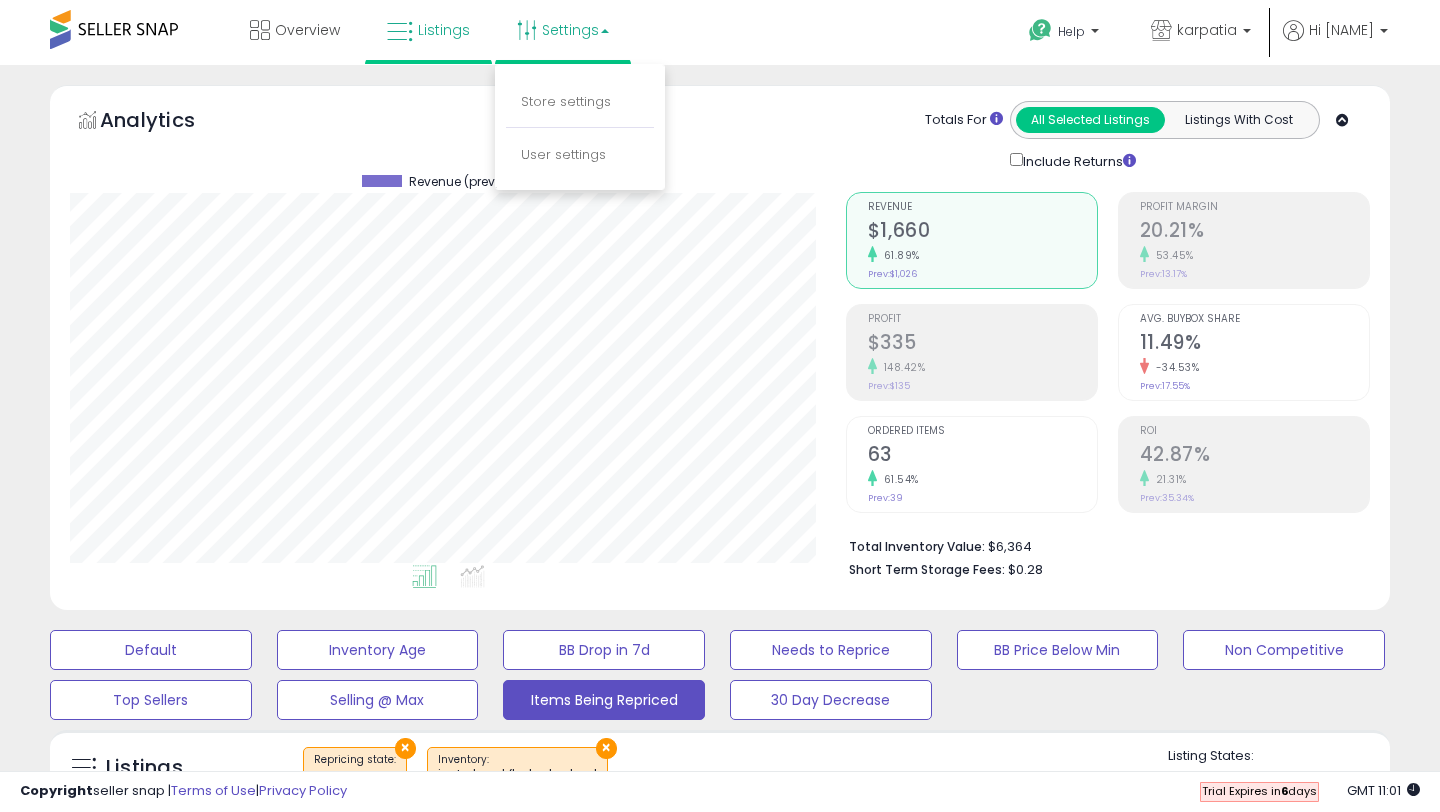 click on "Settings" at bounding box center (563, 30) 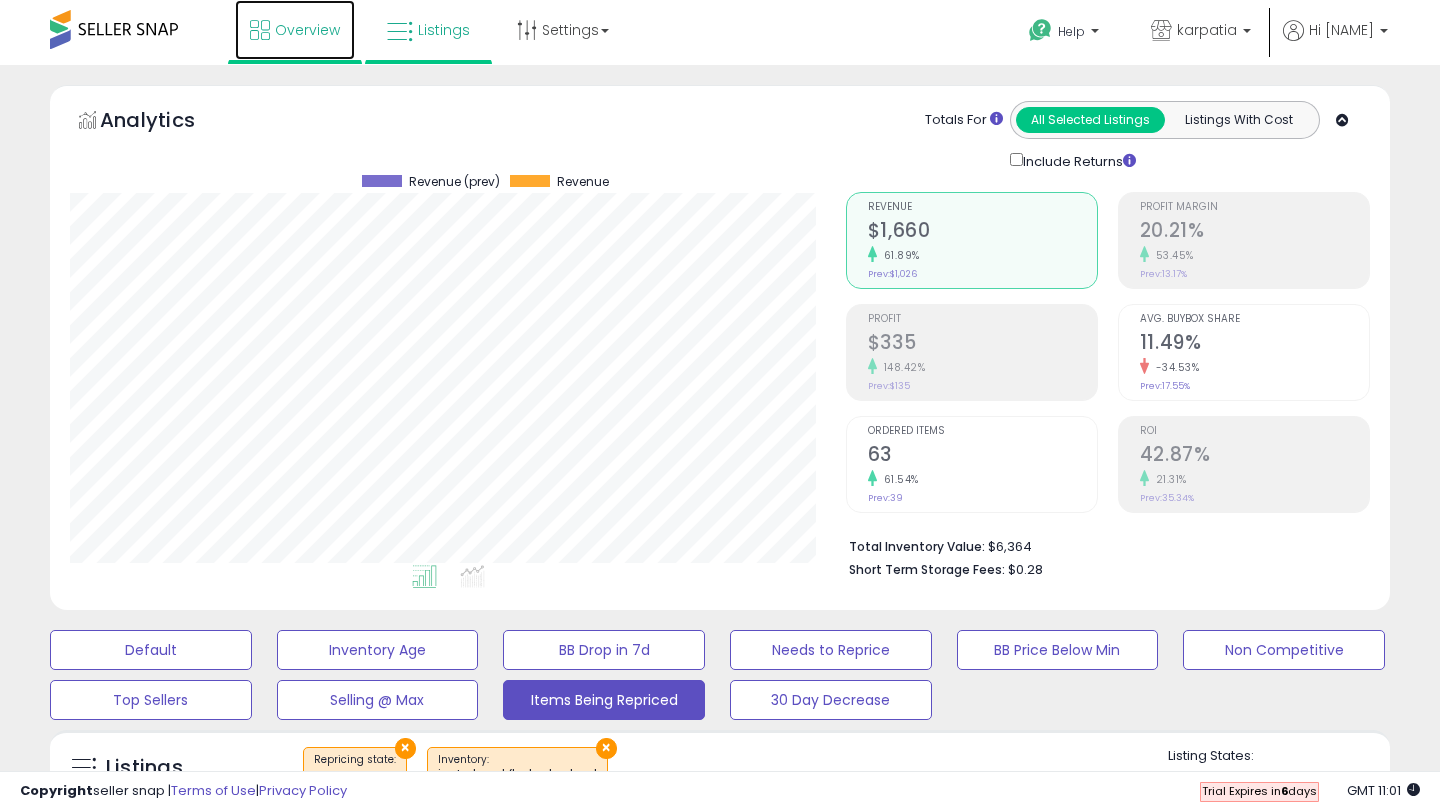 click on "Overview" at bounding box center (307, 30) 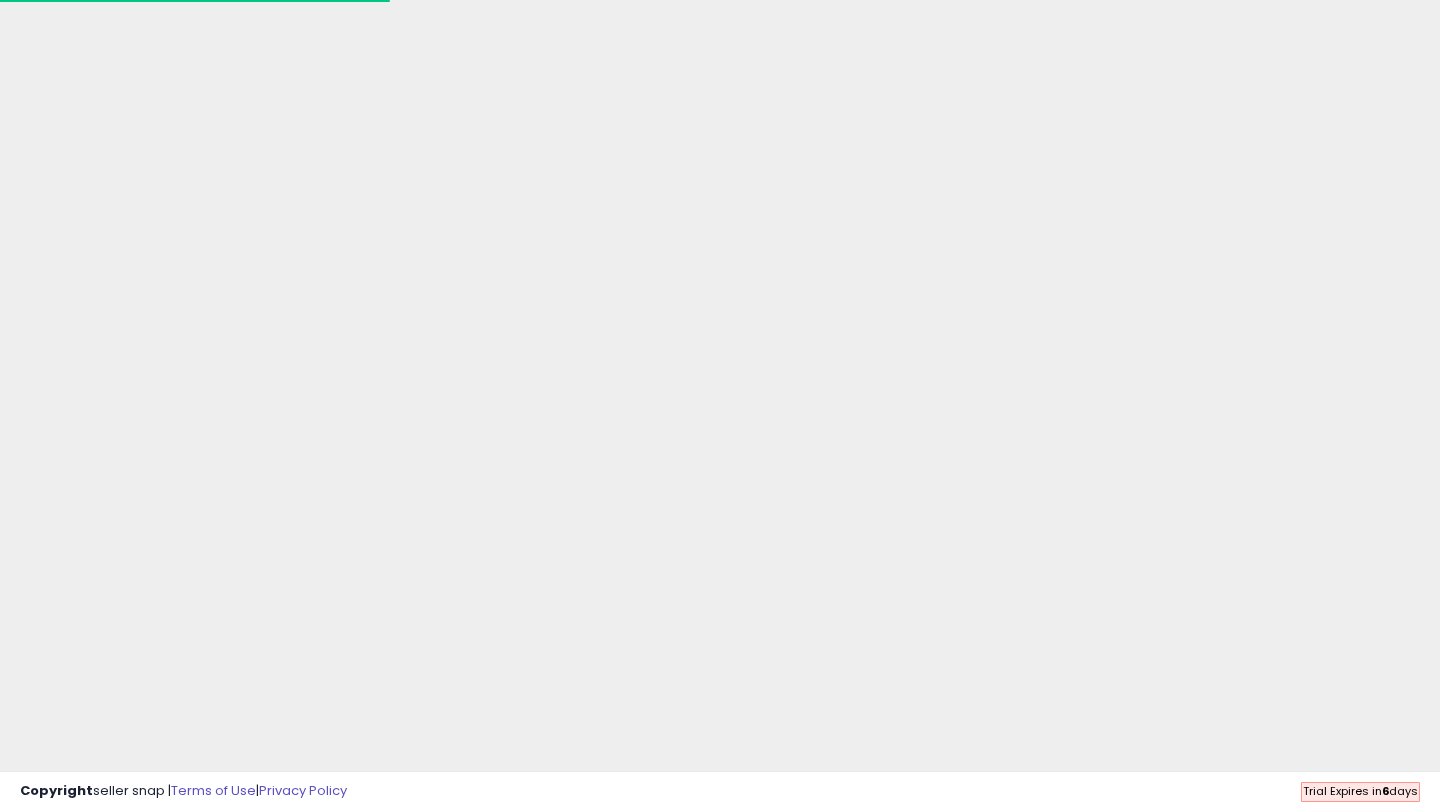 scroll, scrollTop: 0, scrollLeft: 0, axis: both 